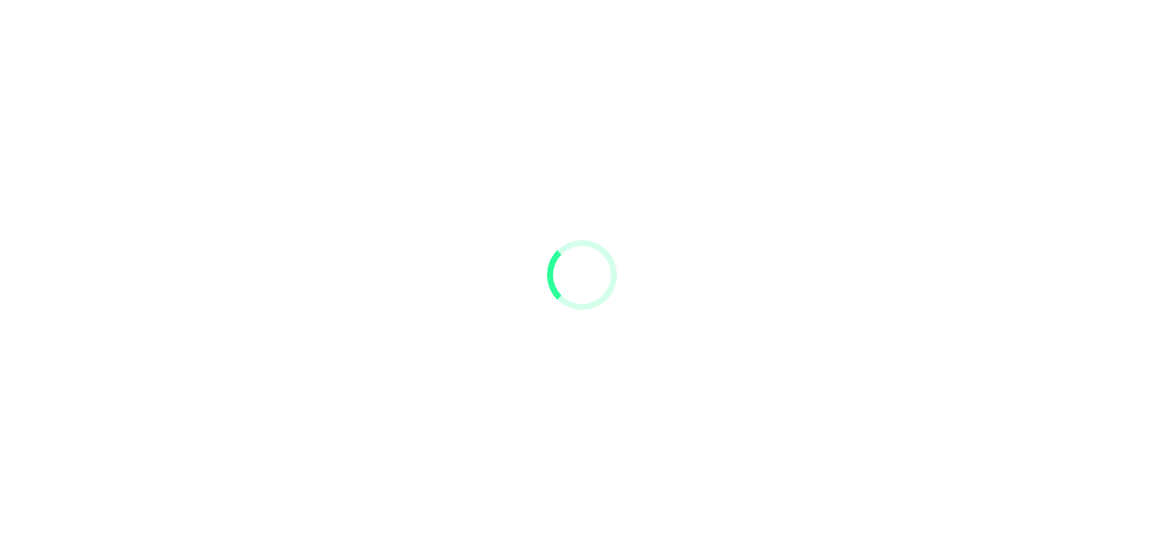 scroll, scrollTop: 0, scrollLeft: 0, axis: both 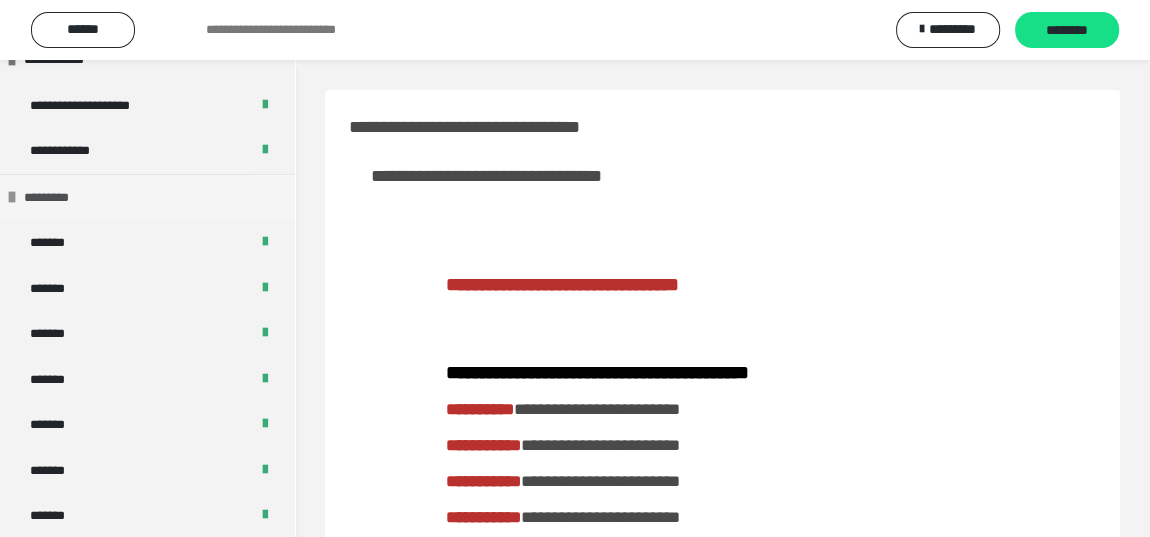 click at bounding box center [12, 197] 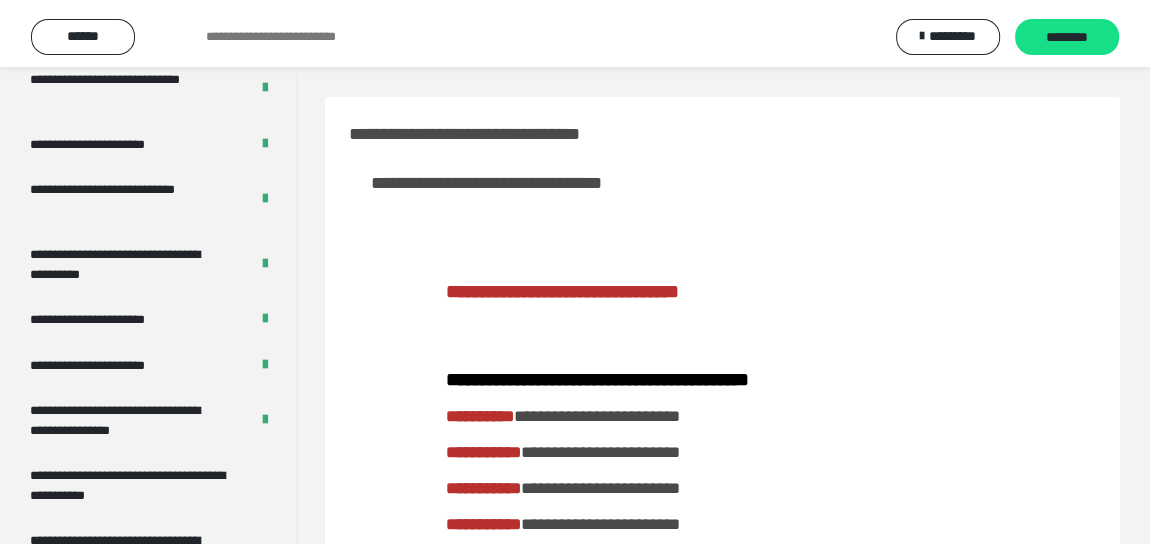 scroll, scrollTop: 3330, scrollLeft: 0, axis: vertical 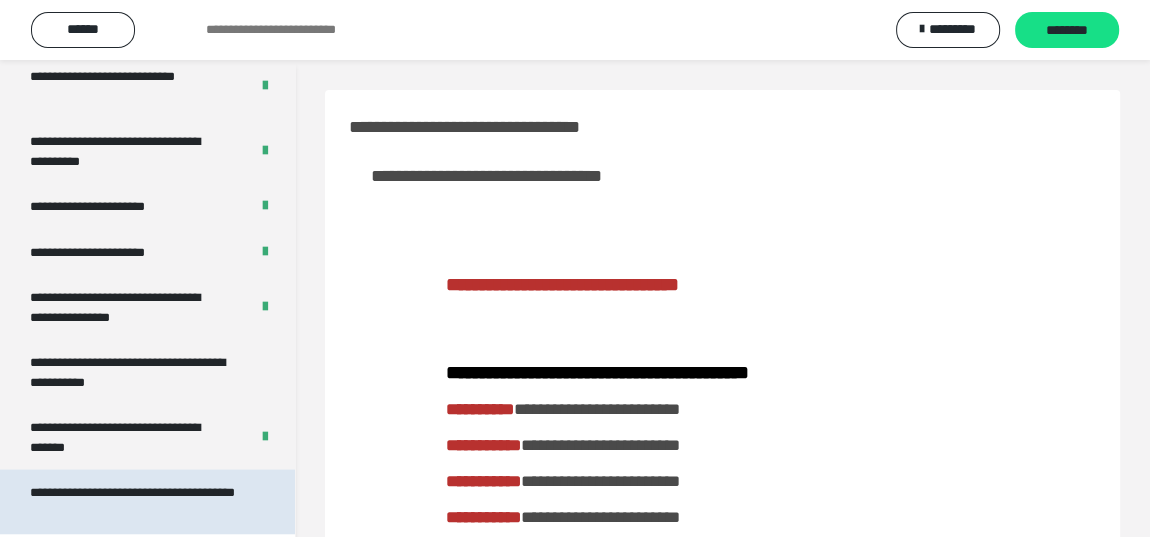 drag, startPoint x: 102, startPoint y: 475, endPoint x: 168, endPoint y: 498, distance: 69.89278 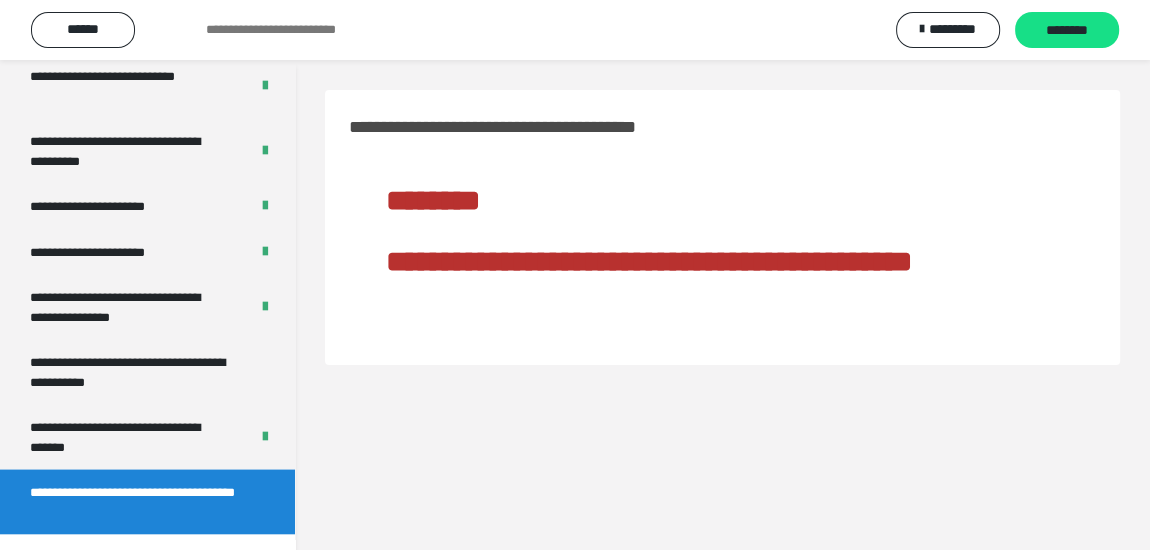 scroll, scrollTop: 3317, scrollLeft: 0, axis: vertical 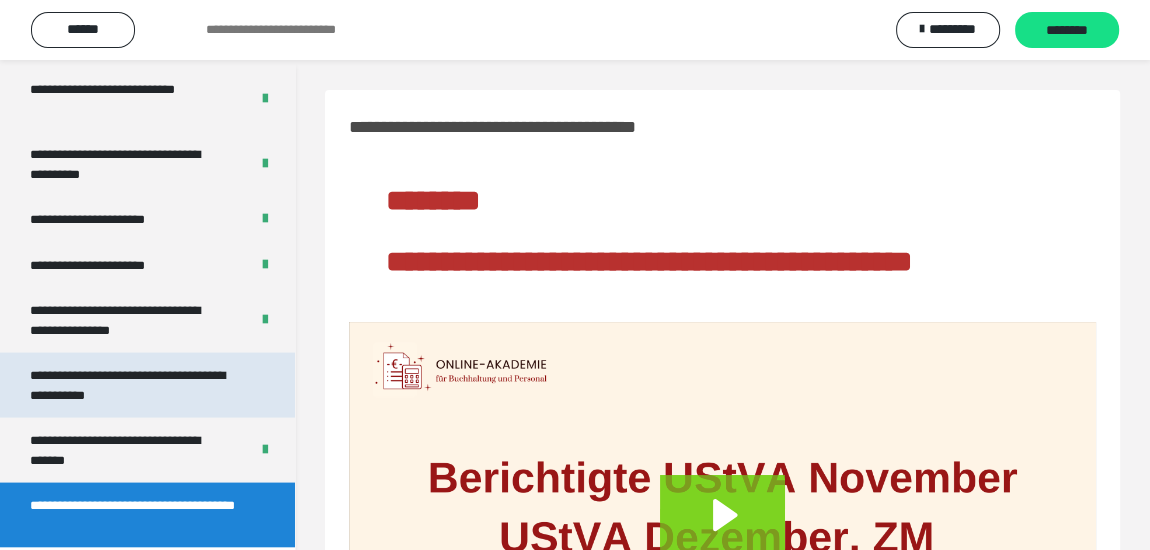 click on "**********" at bounding box center (132, 385) 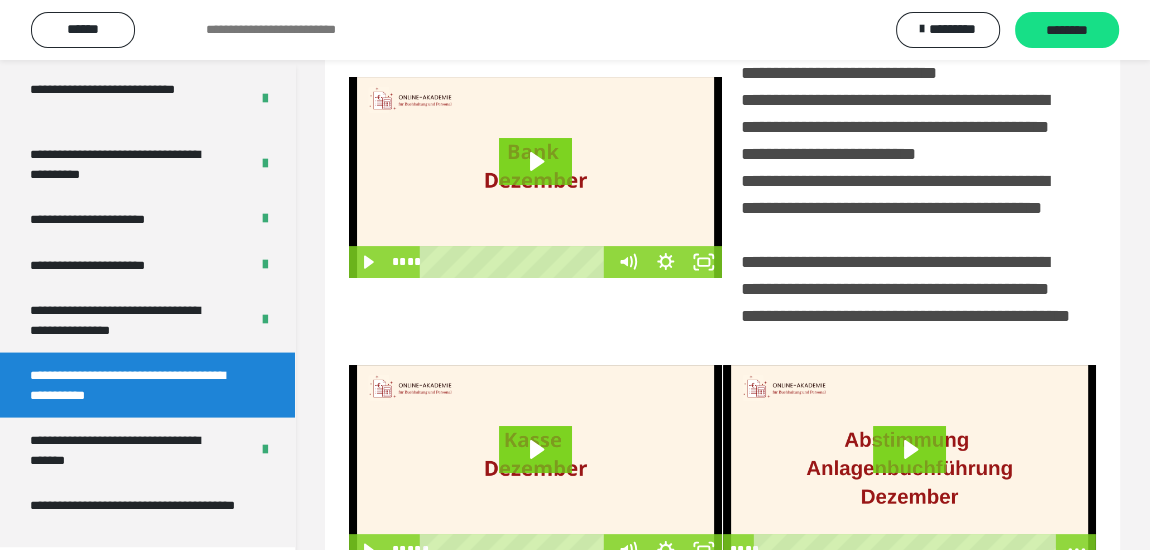 scroll, scrollTop: 529, scrollLeft: 0, axis: vertical 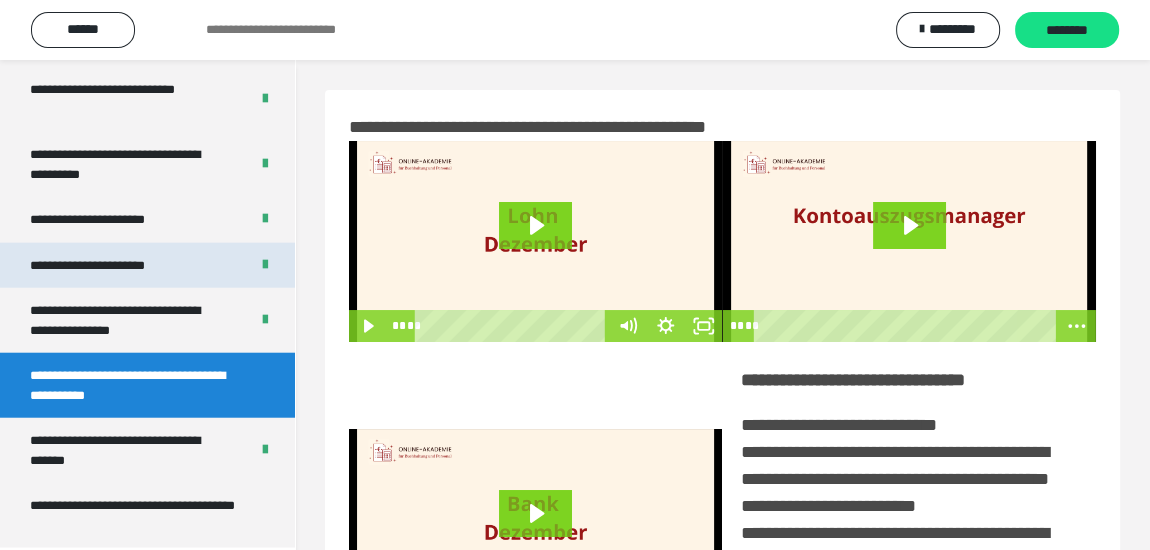 click on "**********" at bounding box center (111, 266) 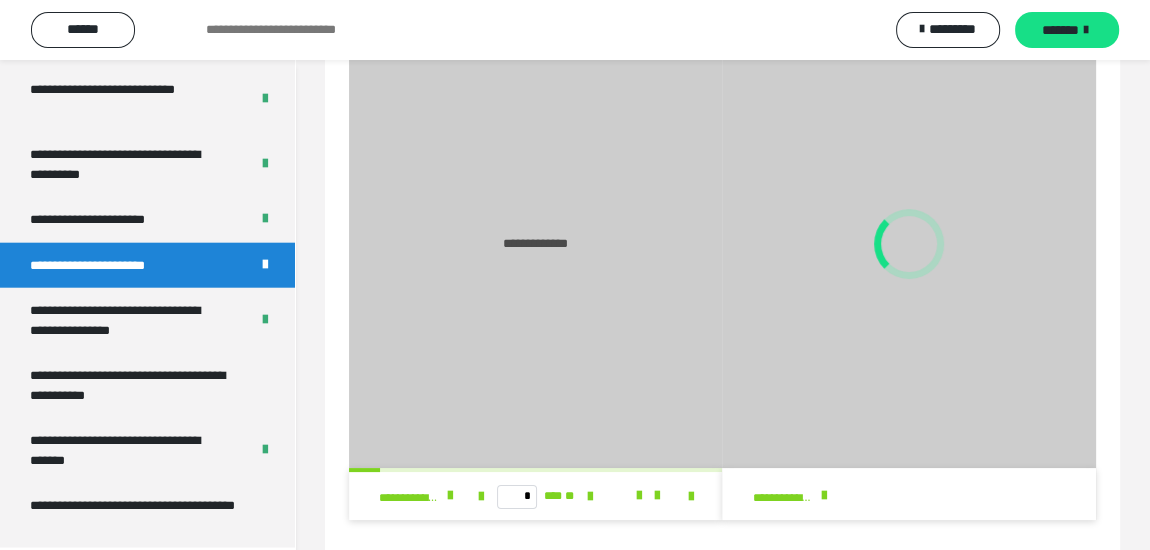 scroll, scrollTop: 90, scrollLeft: 0, axis: vertical 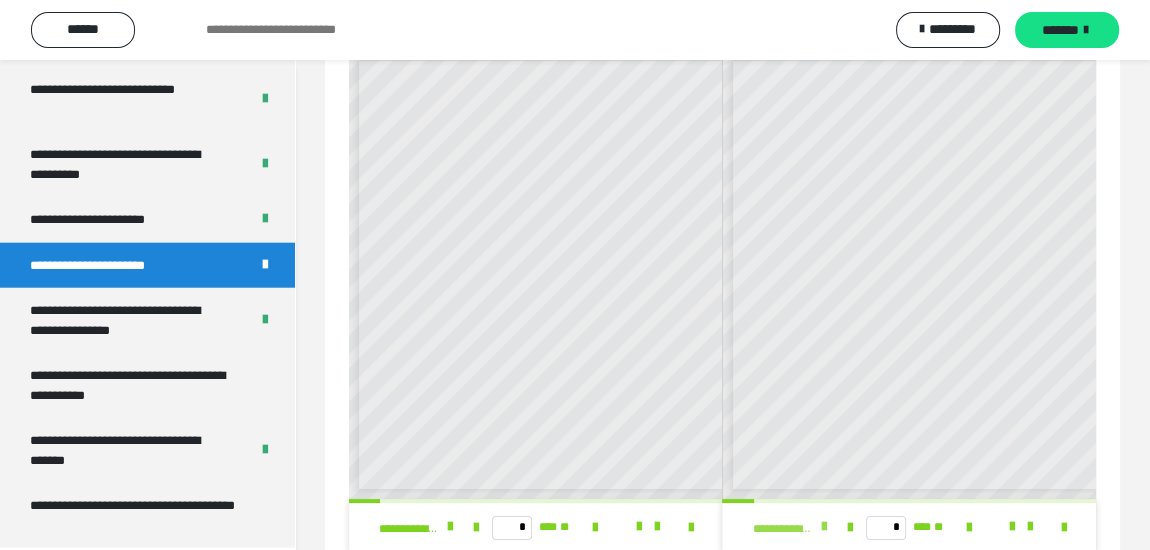 click at bounding box center [824, 527] 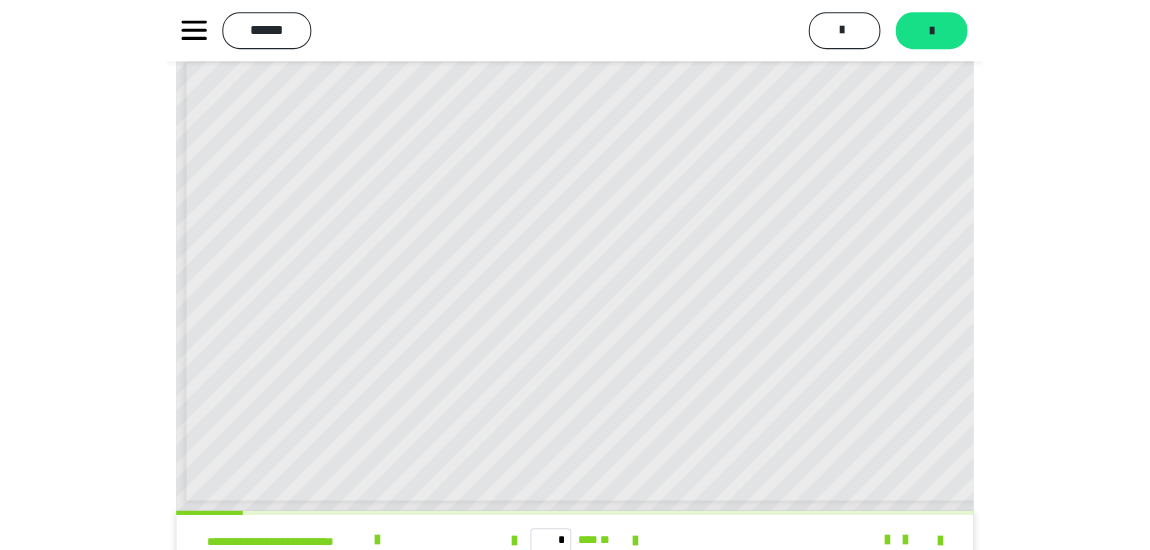 scroll, scrollTop: 6, scrollLeft: 0, axis: vertical 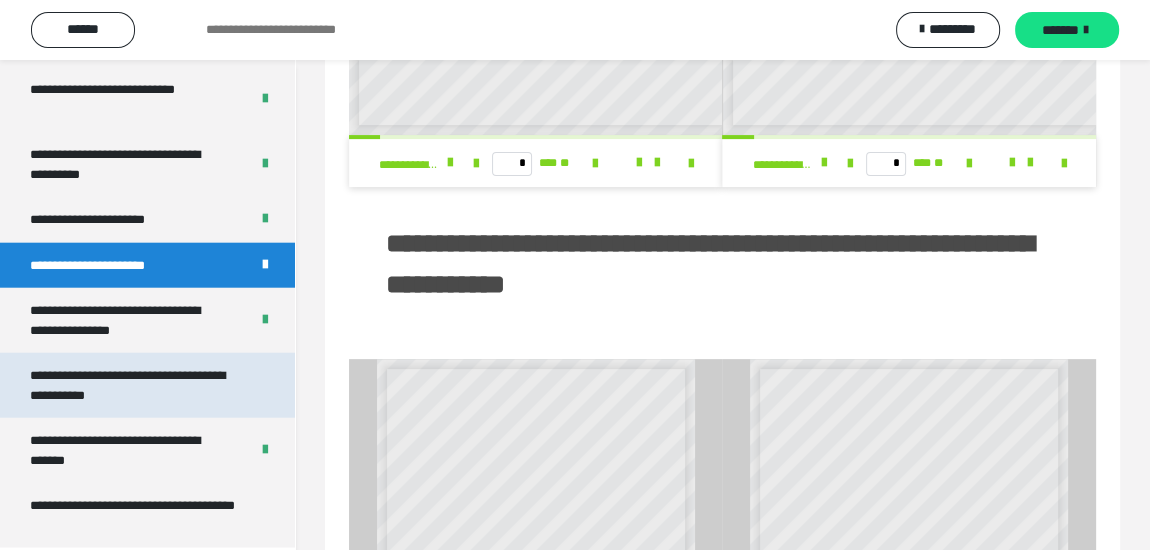 click on "**********" at bounding box center (132, 385) 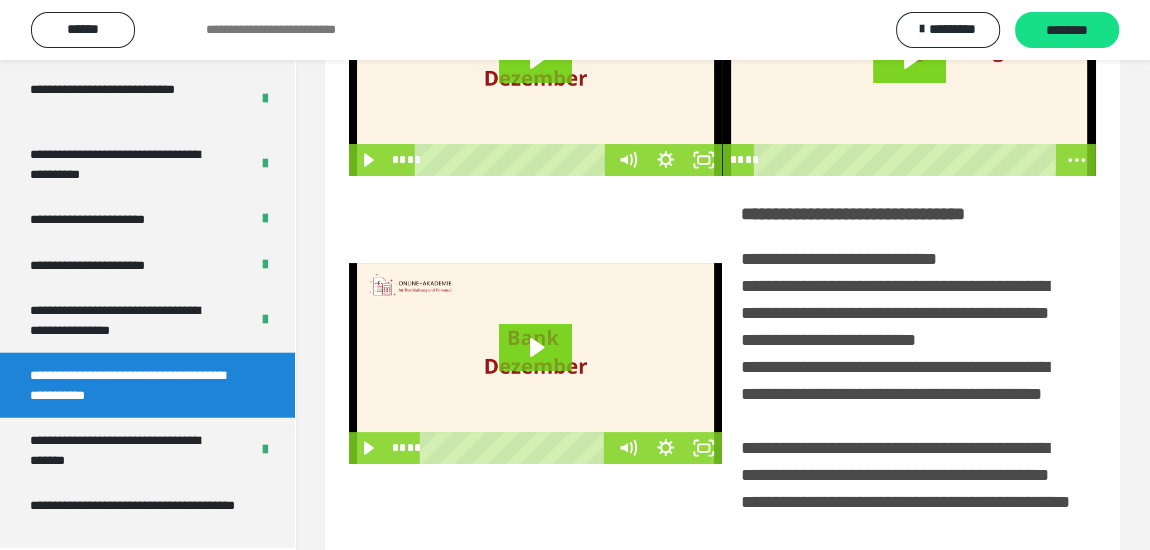 scroll, scrollTop: 529, scrollLeft: 0, axis: vertical 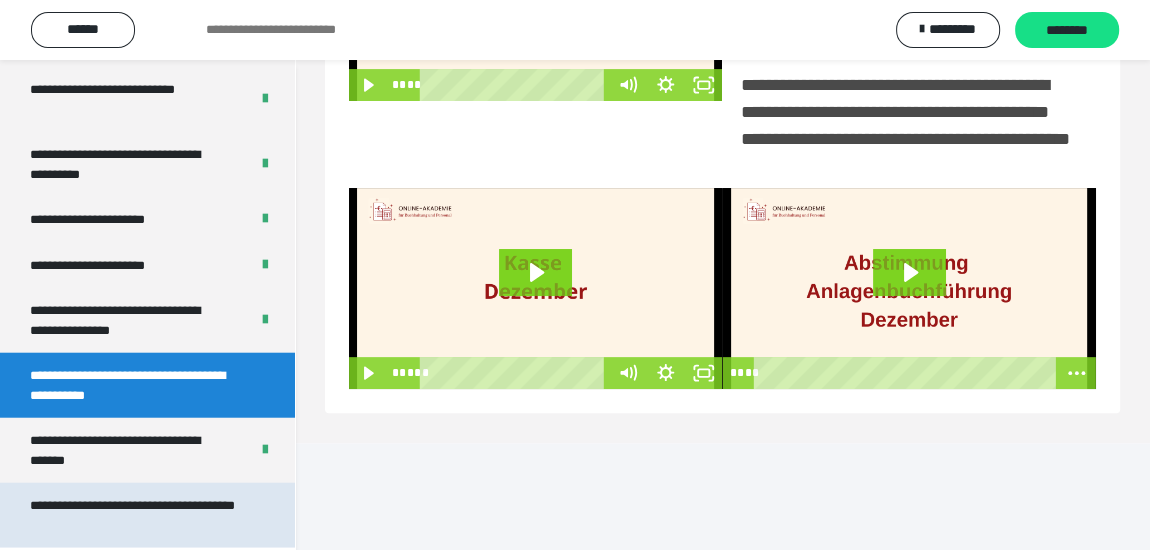 click on "**********" at bounding box center (132, 515) 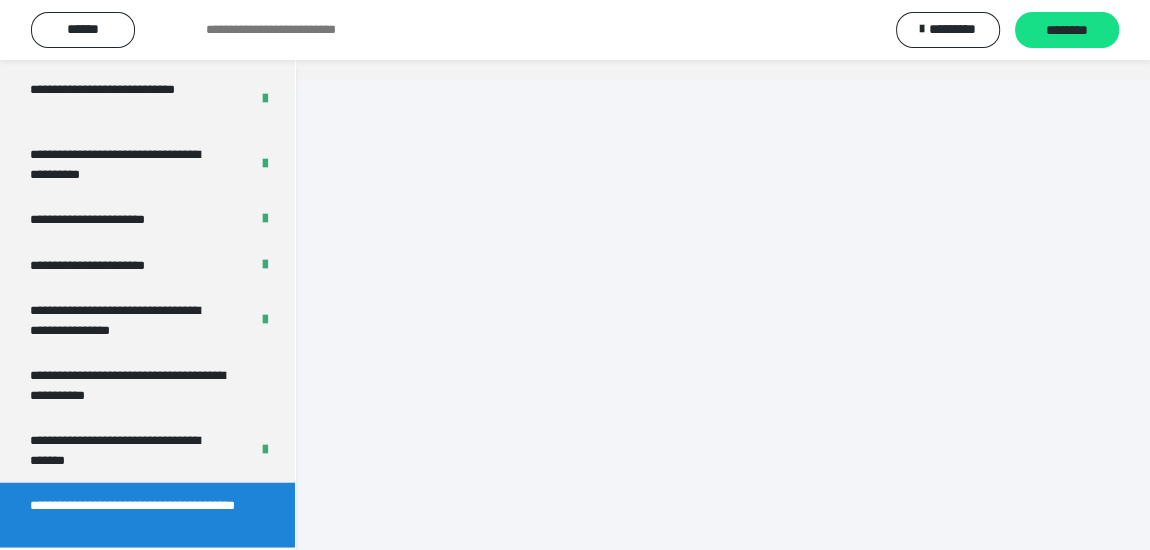 scroll, scrollTop: 60, scrollLeft: 0, axis: vertical 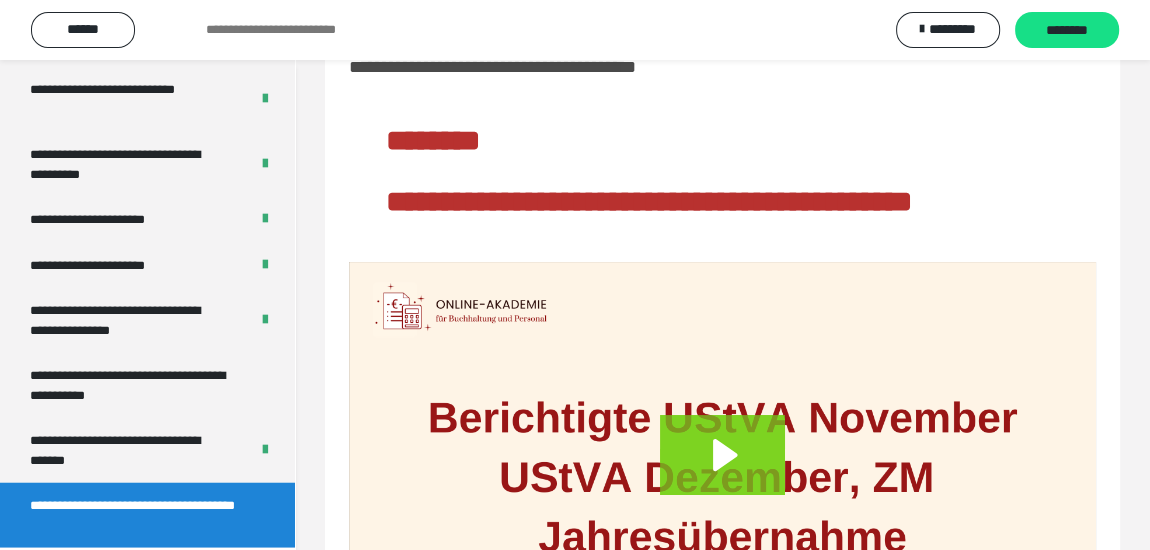drag, startPoint x: 109, startPoint y: 387, endPoint x: 945, endPoint y: 230, distance: 850.6145 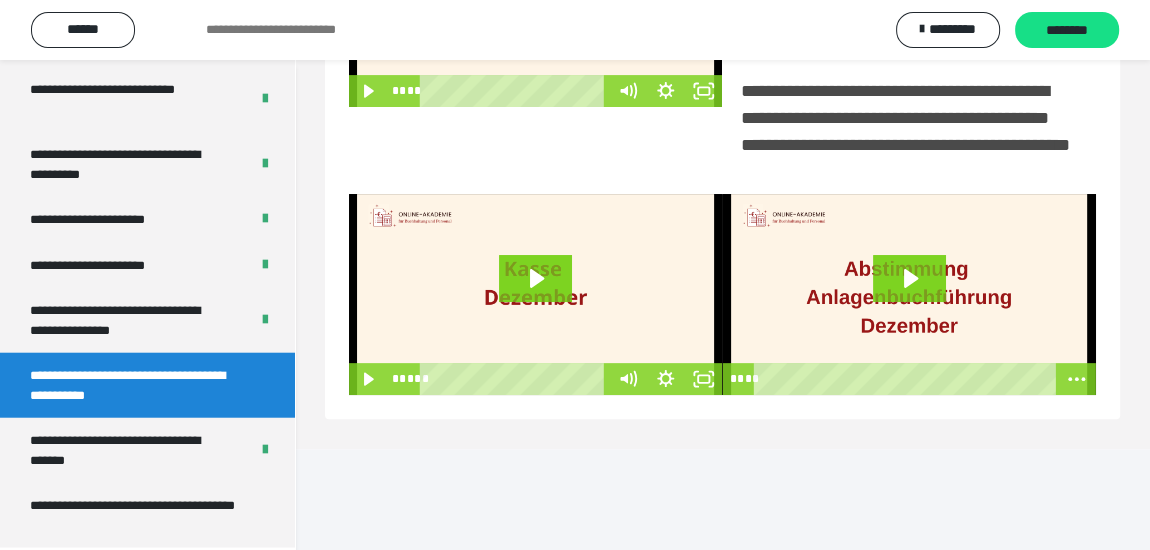 scroll, scrollTop: 529, scrollLeft: 0, axis: vertical 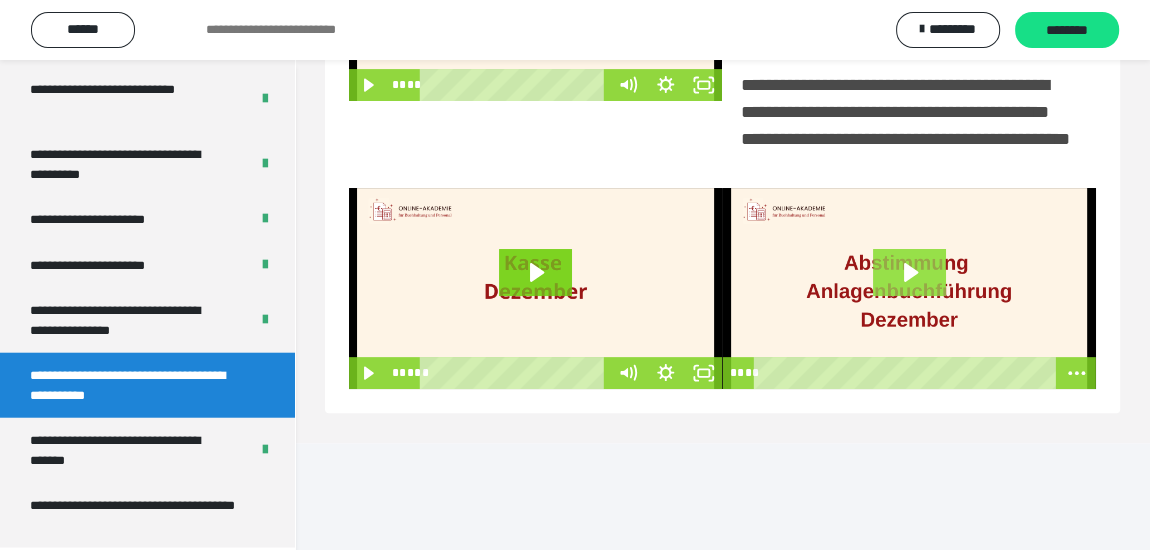 click 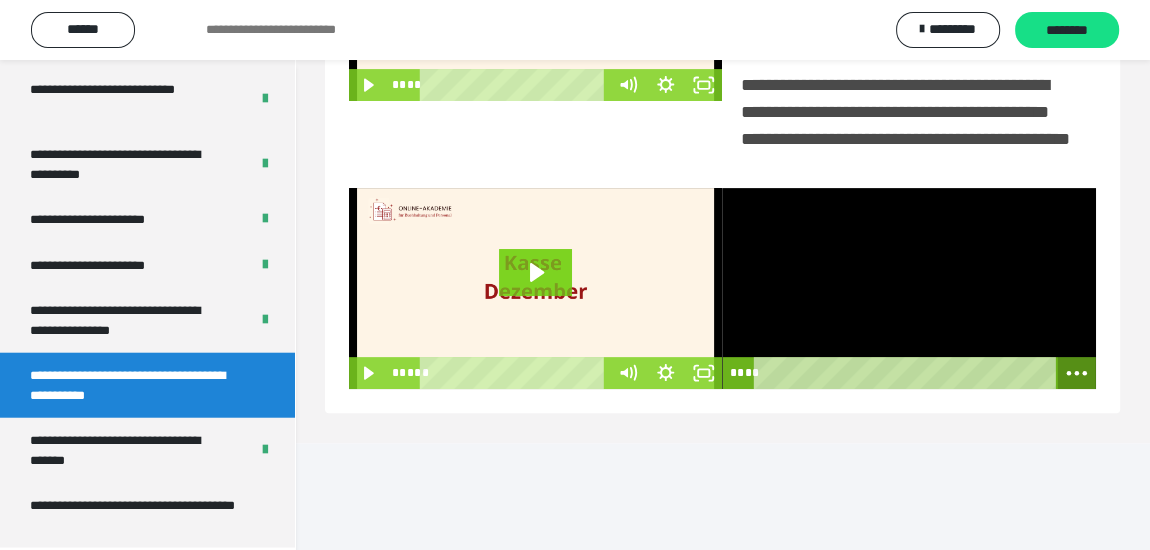 click 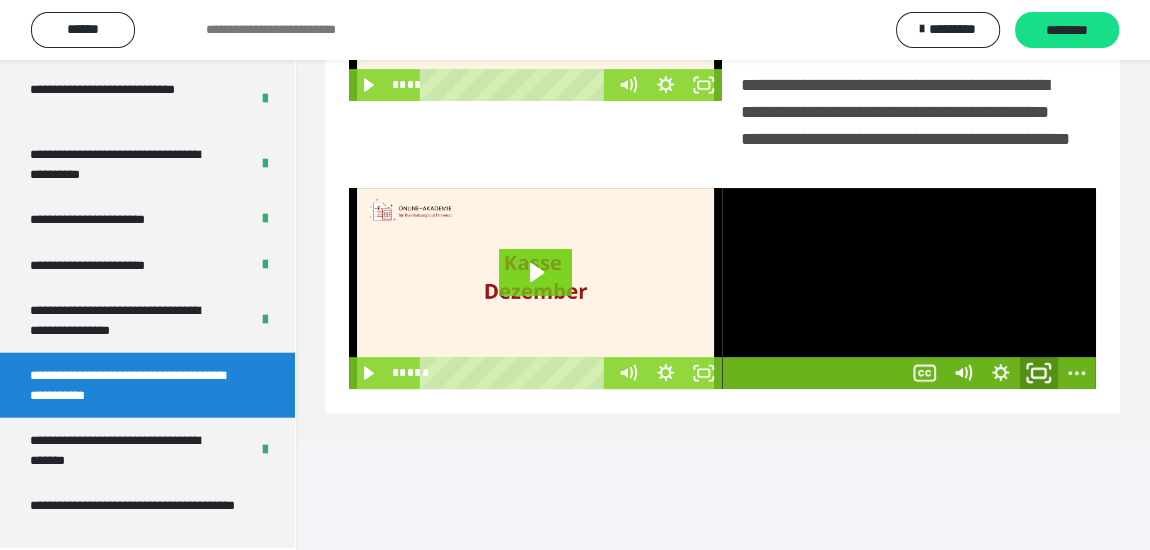 click 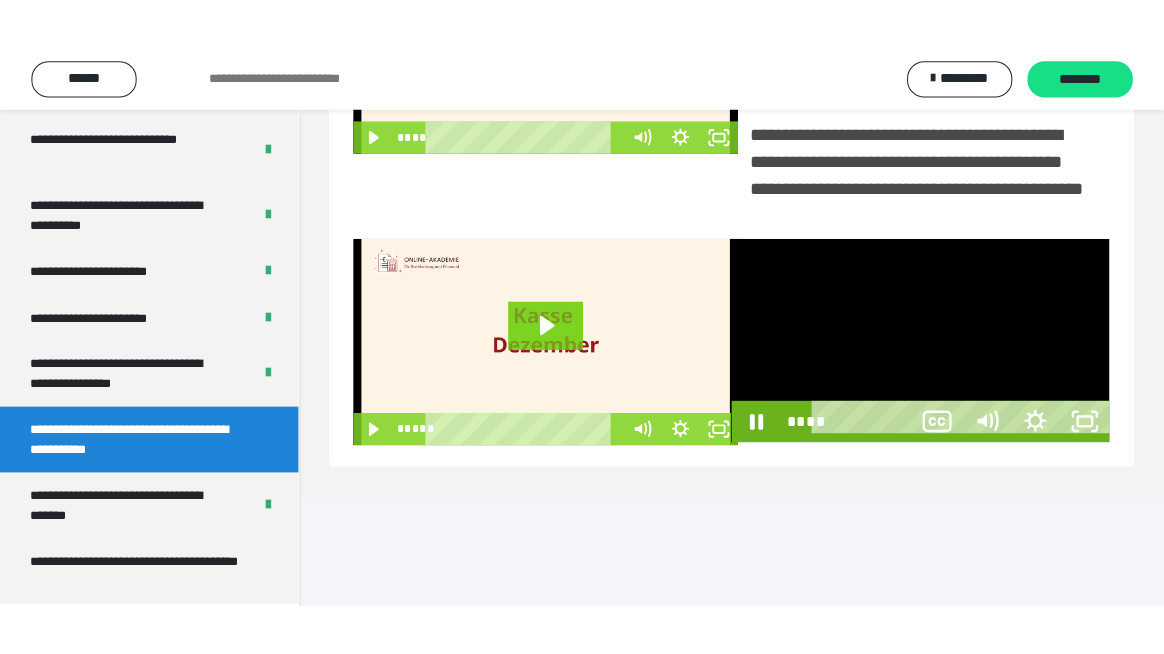 scroll, scrollTop: 433, scrollLeft: 0, axis: vertical 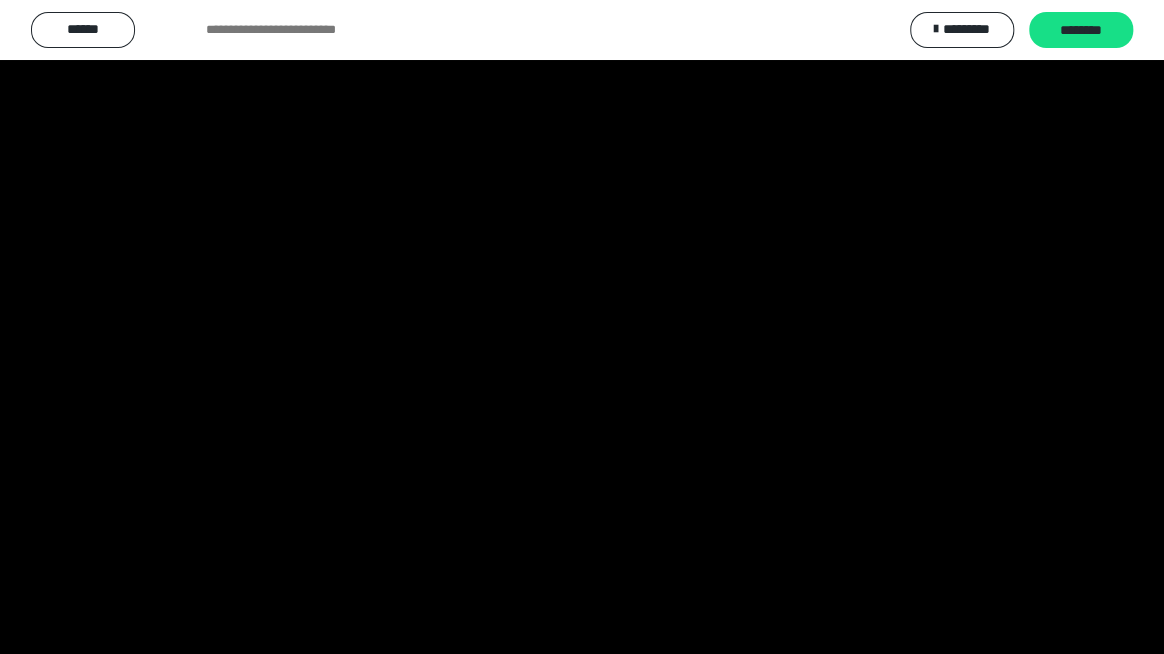 type 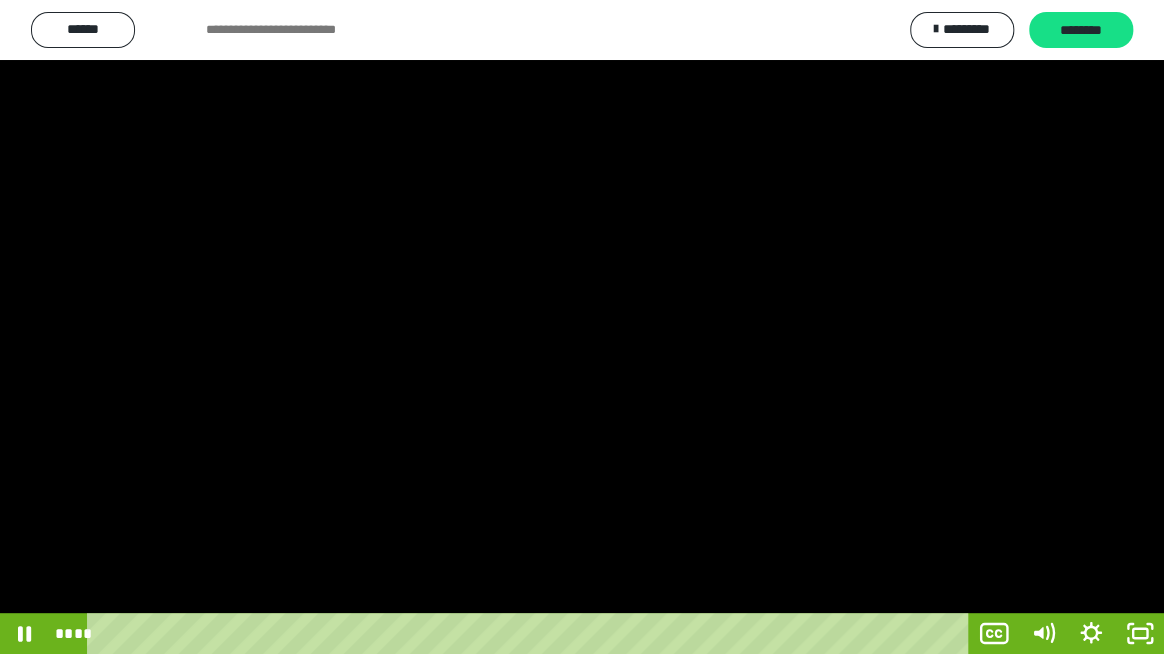 click at bounding box center [582, 327] 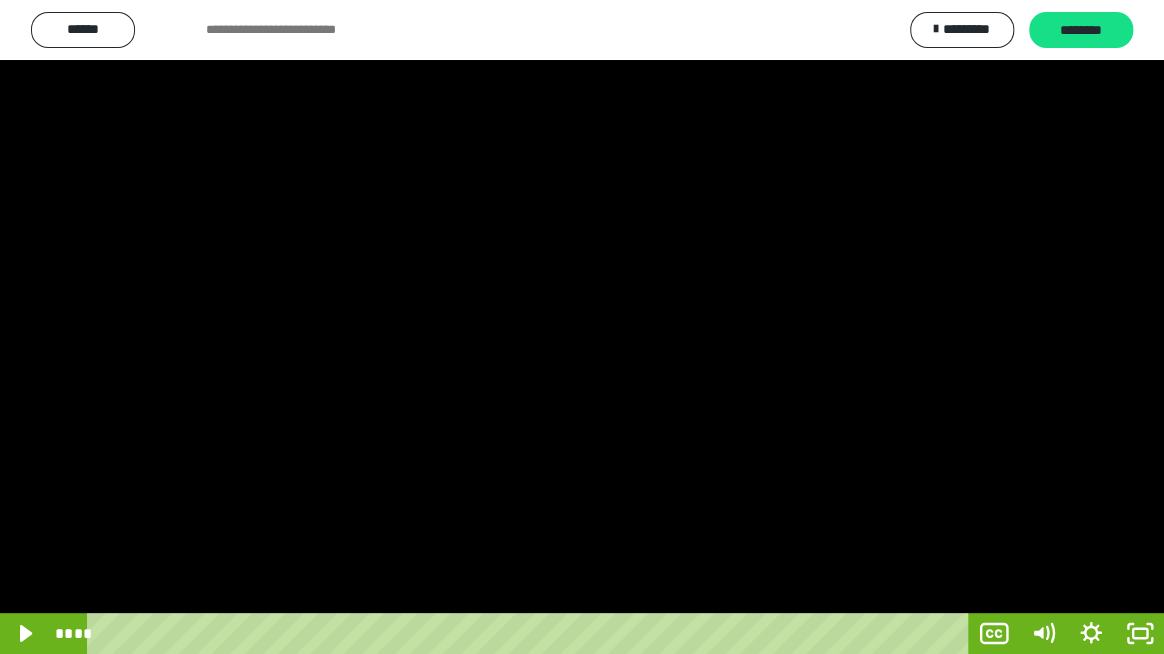 click at bounding box center [582, 327] 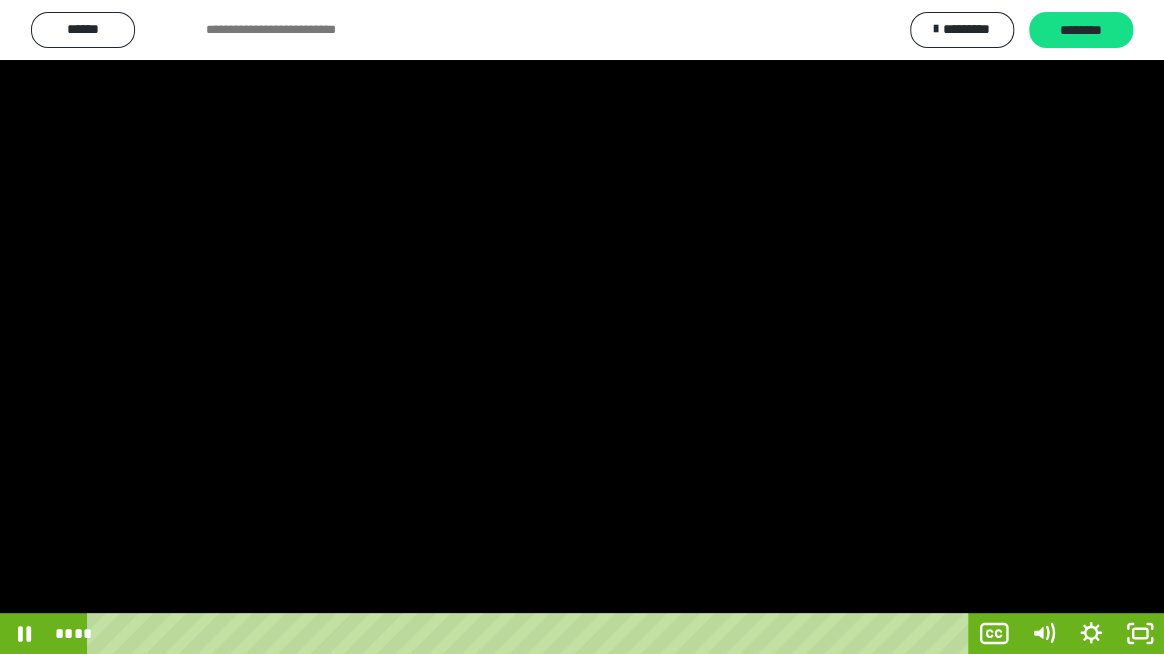 click at bounding box center [582, 327] 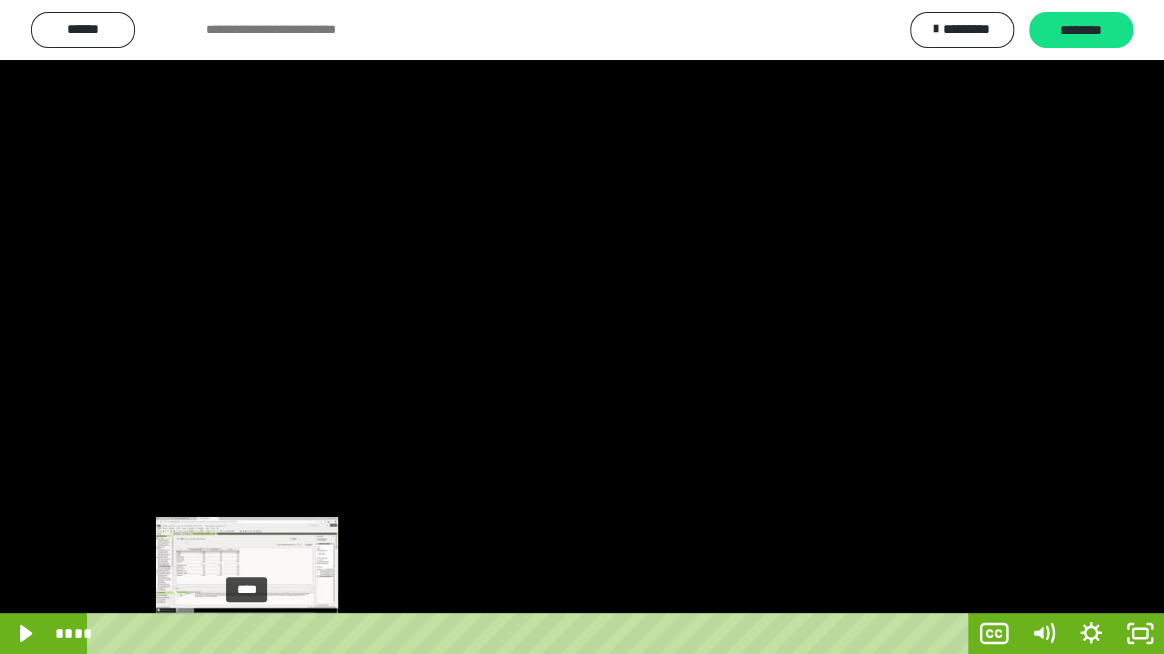 click on "****" at bounding box center [531, 633] 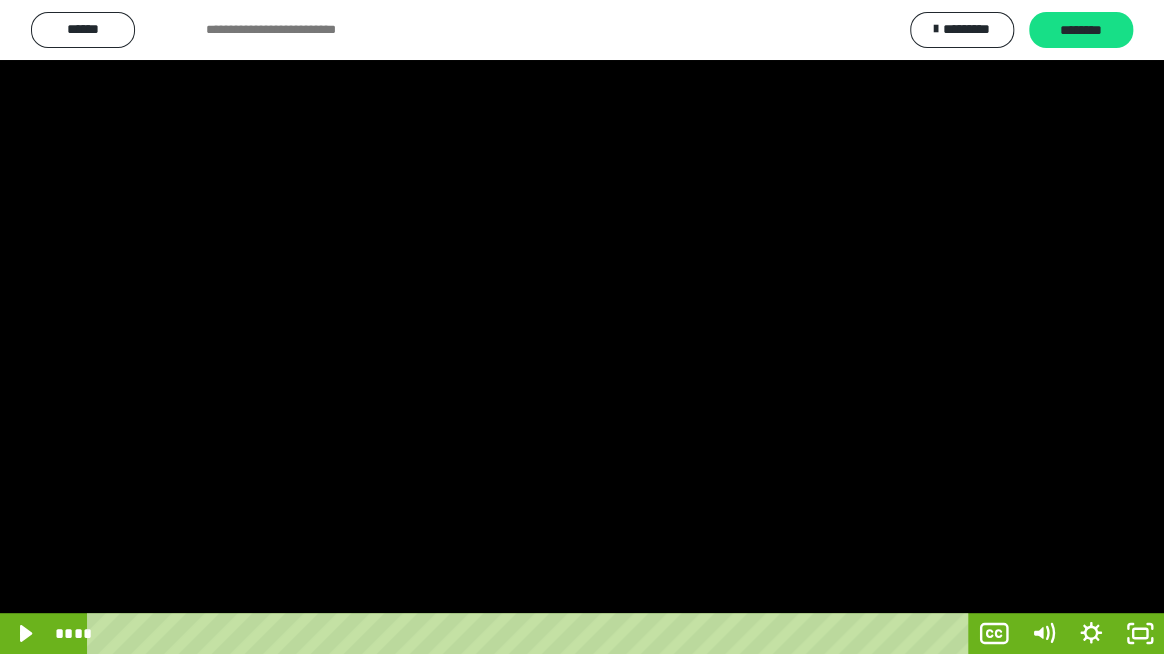 click at bounding box center [582, 327] 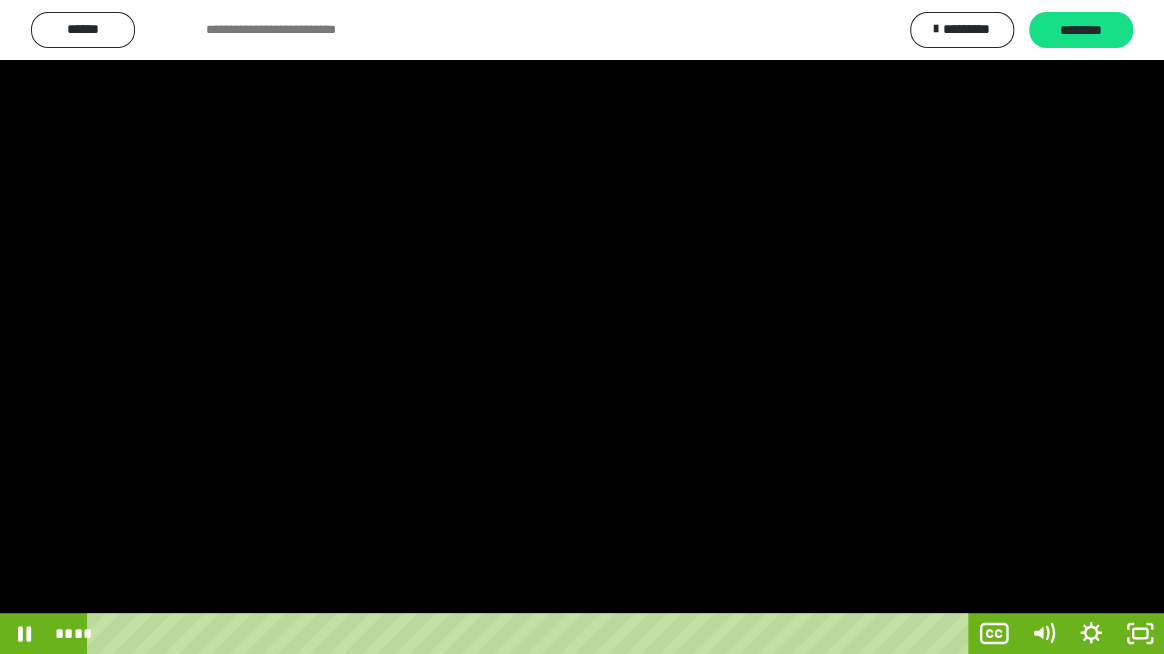 click at bounding box center [582, 327] 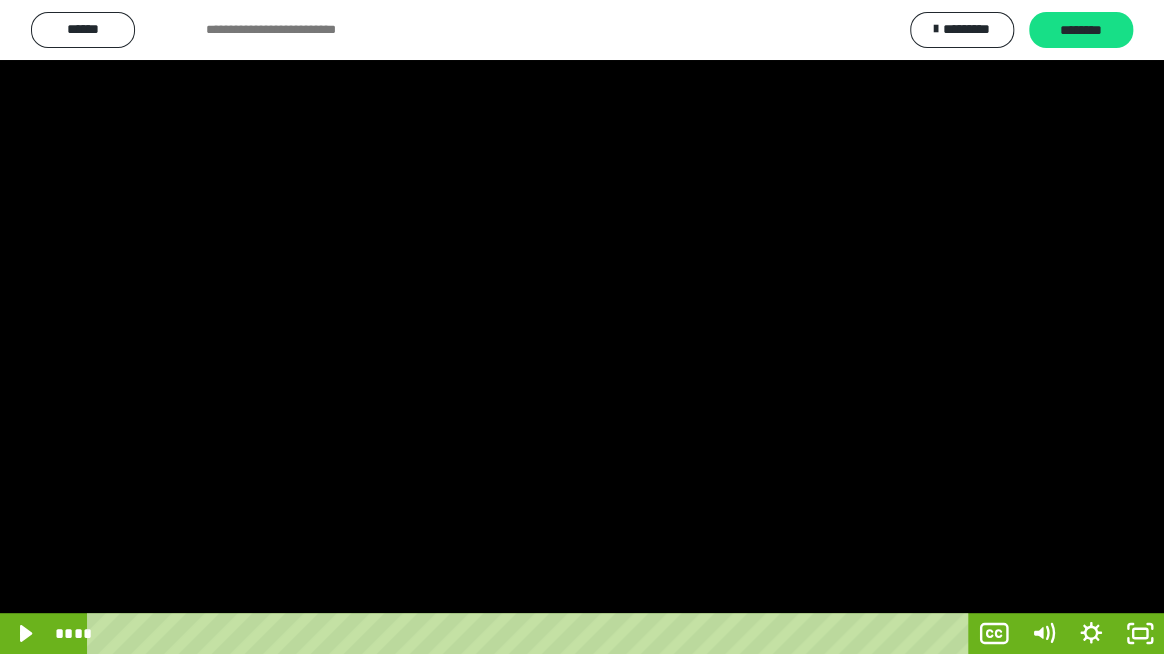 click at bounding box center (582, 327) 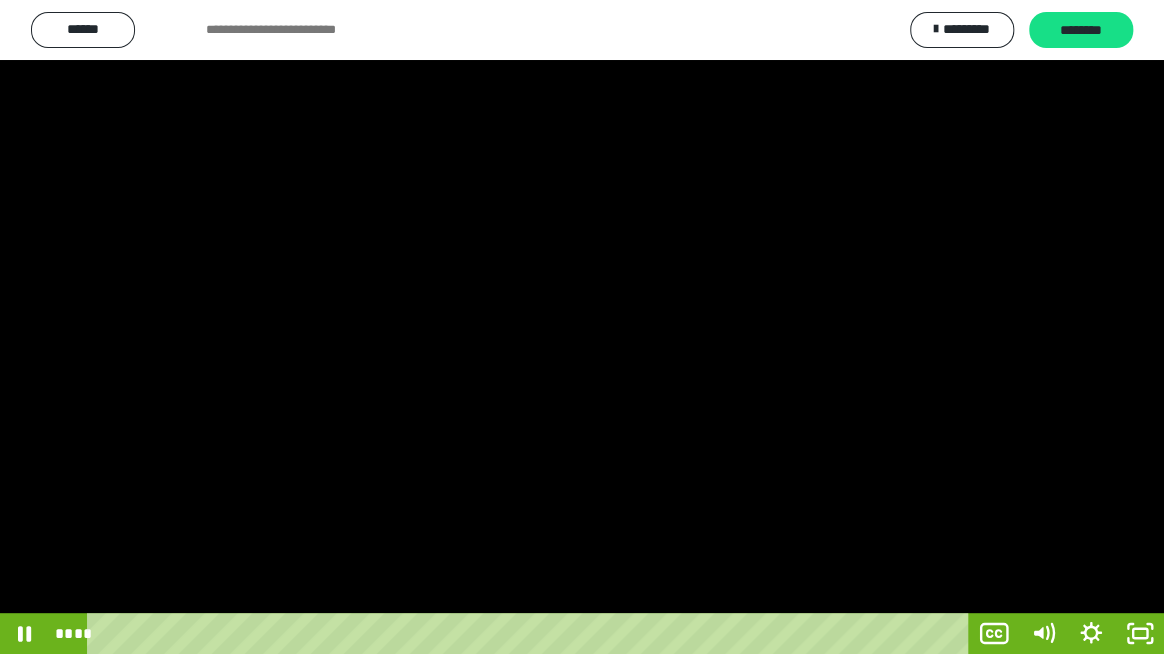 click at bounding box center [582, 327] 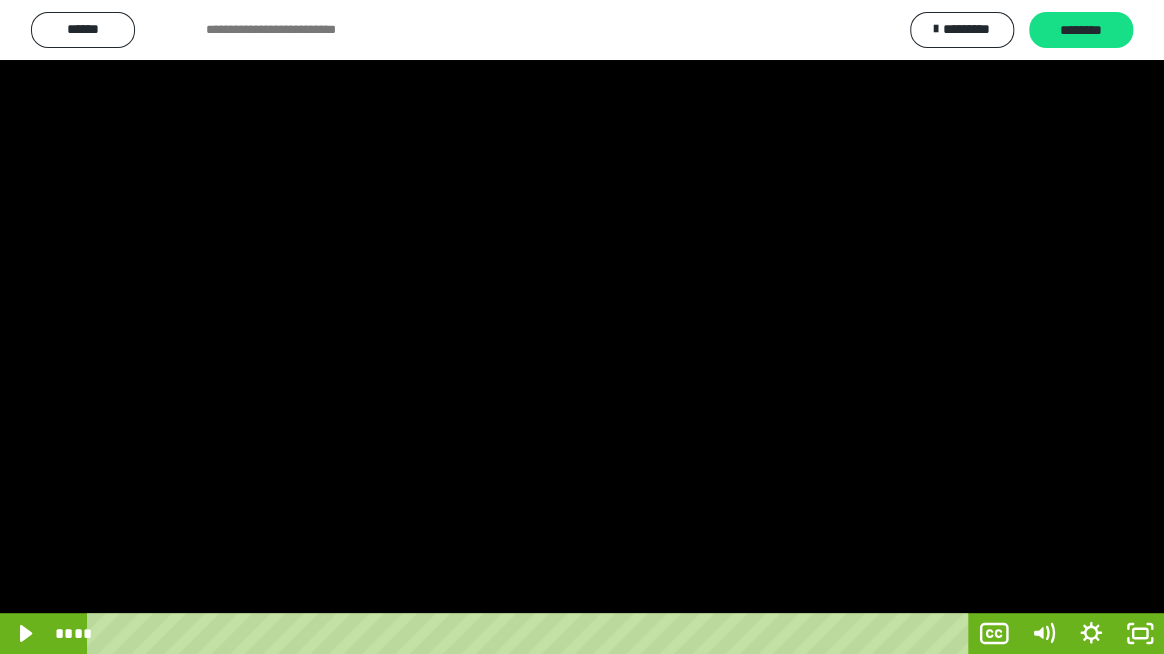 click at bounding box center [582, 327] 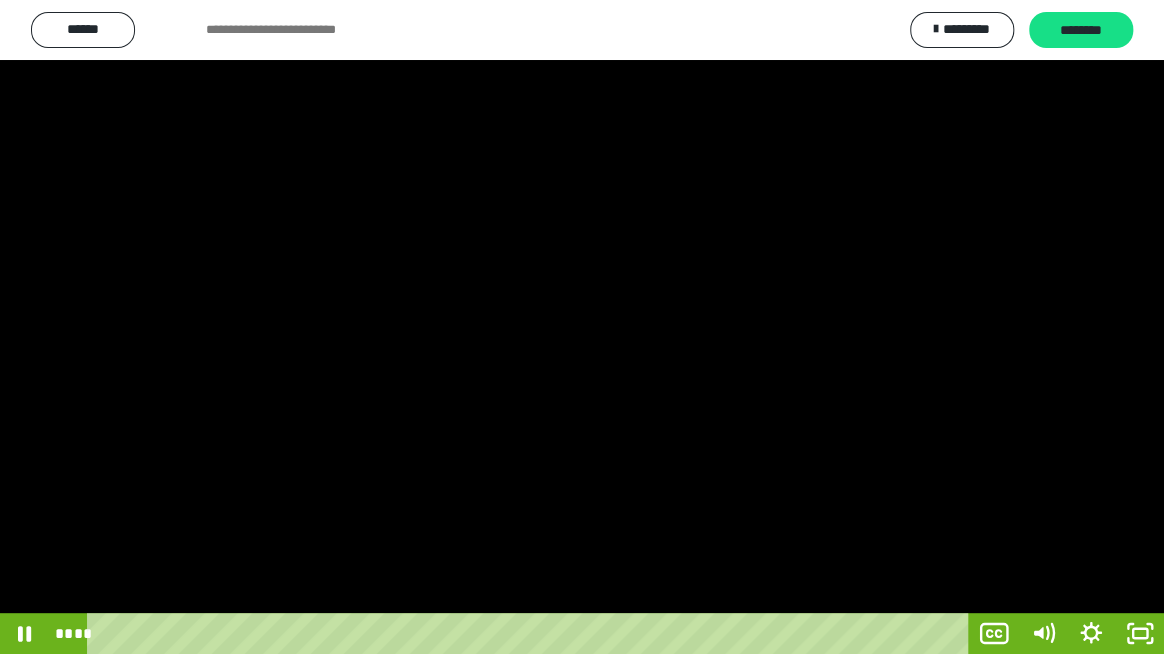 click at bounding box center (582, 327) 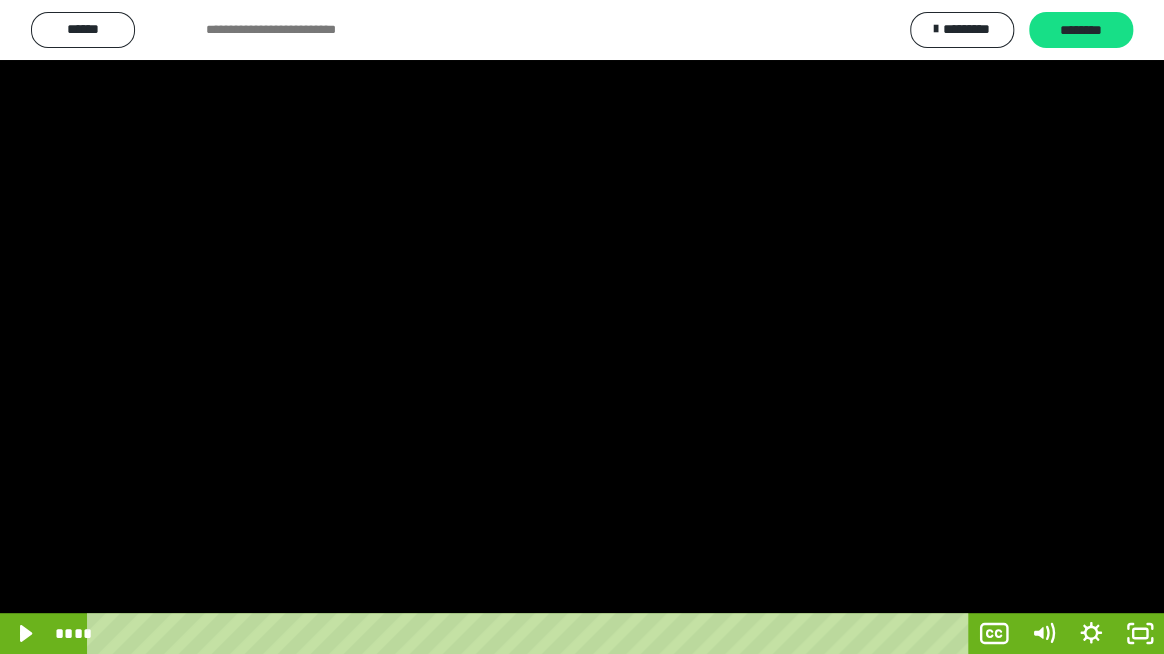 click at bounding box center (582, 327) 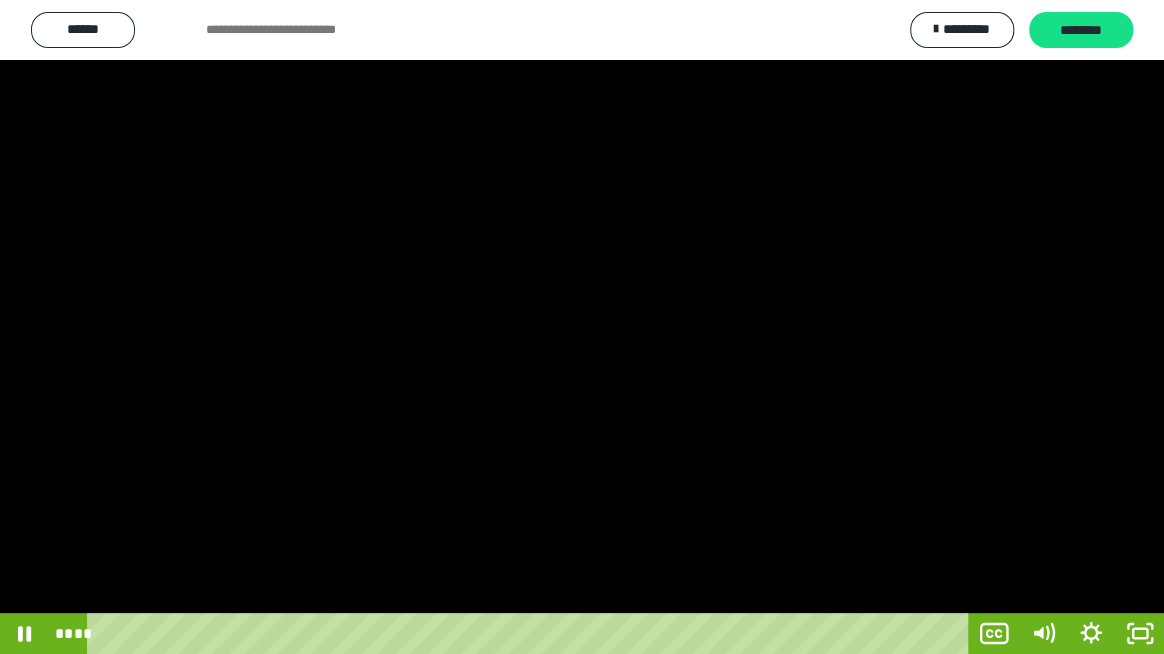 click at bounding box center [582, 327] 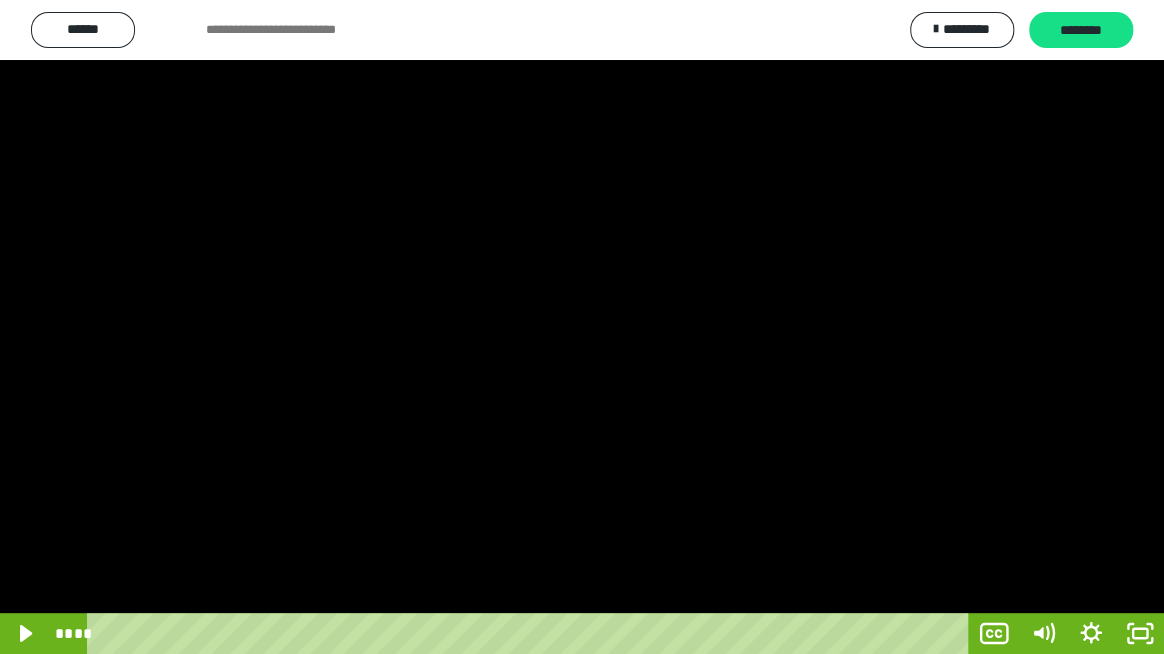 click at bounding box center (582, 327) 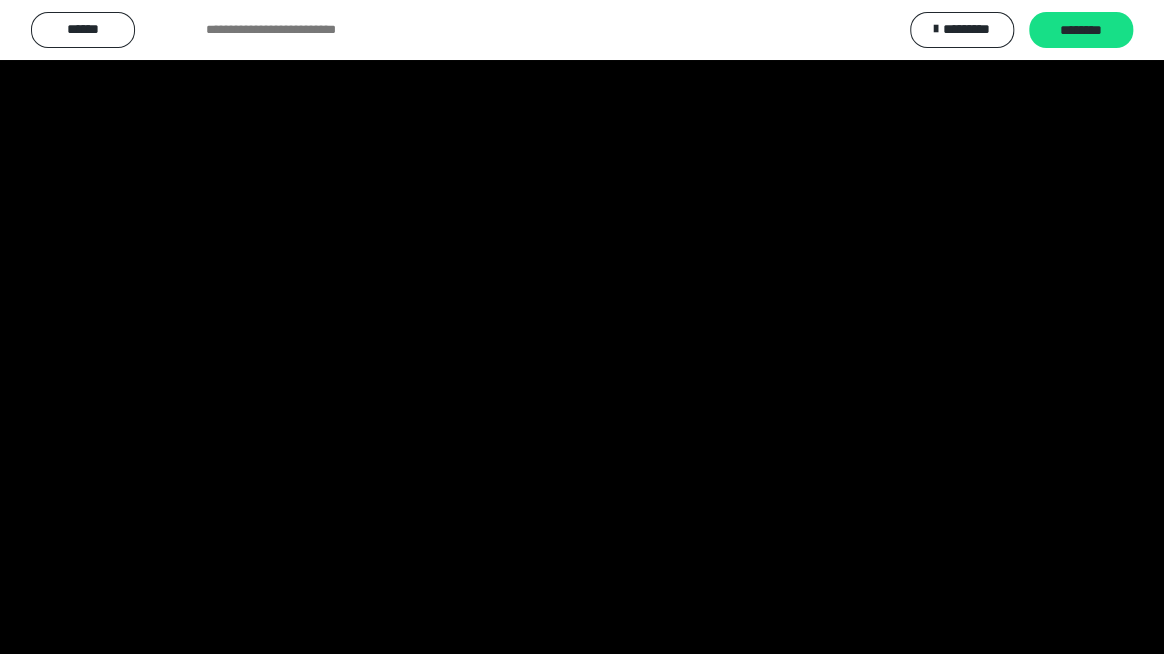 click at bounding box center [582, 327] 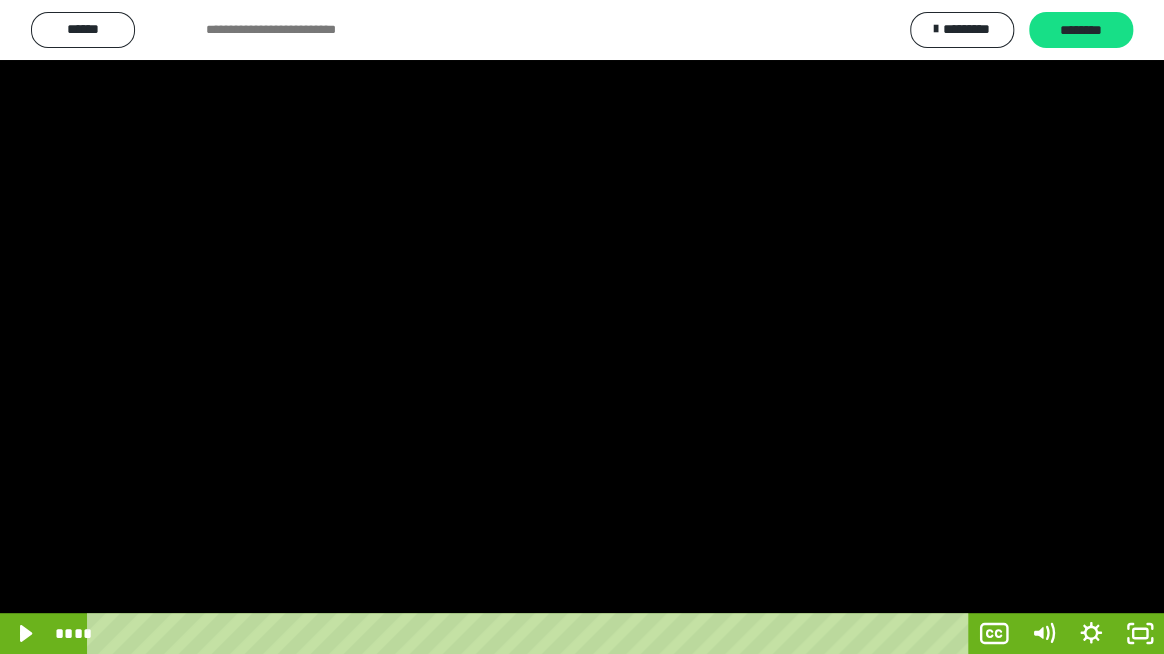 click at bounding box center [582, 327] 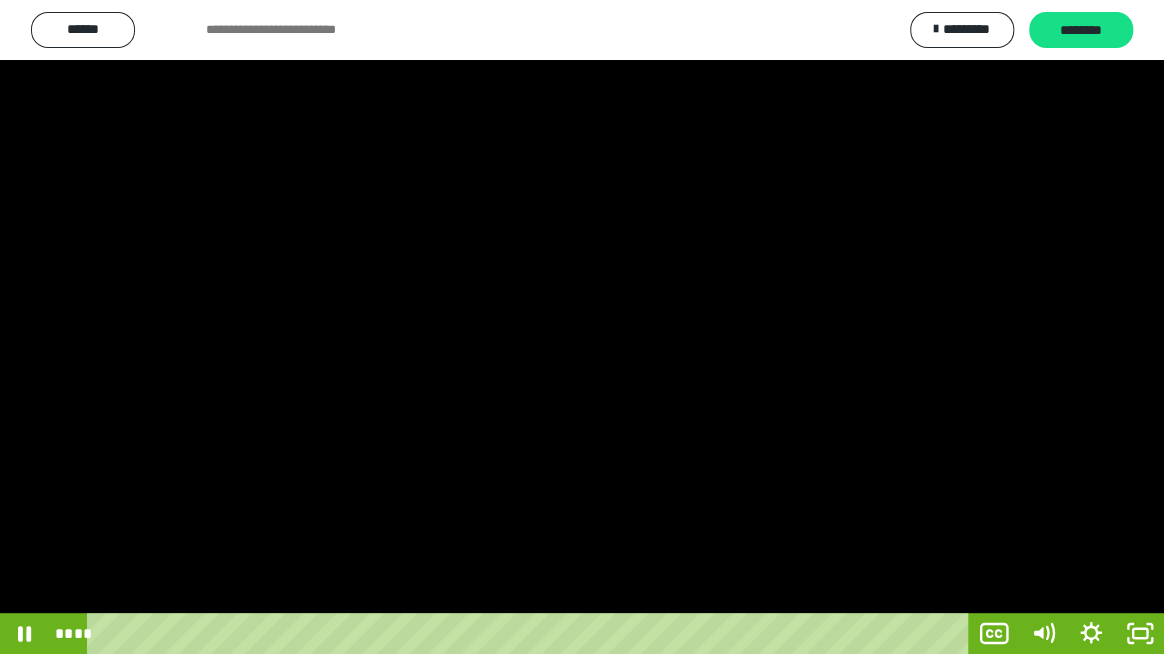 click at bounding box center [582, 327] 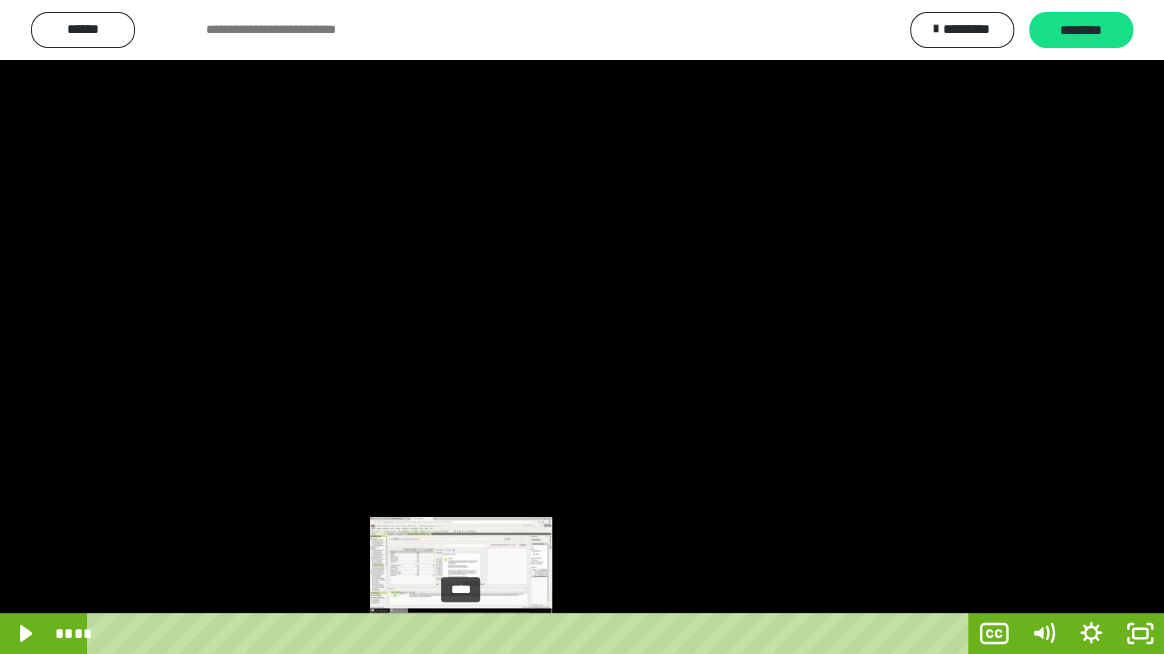 click on "****" at bounding box center [531, 633] 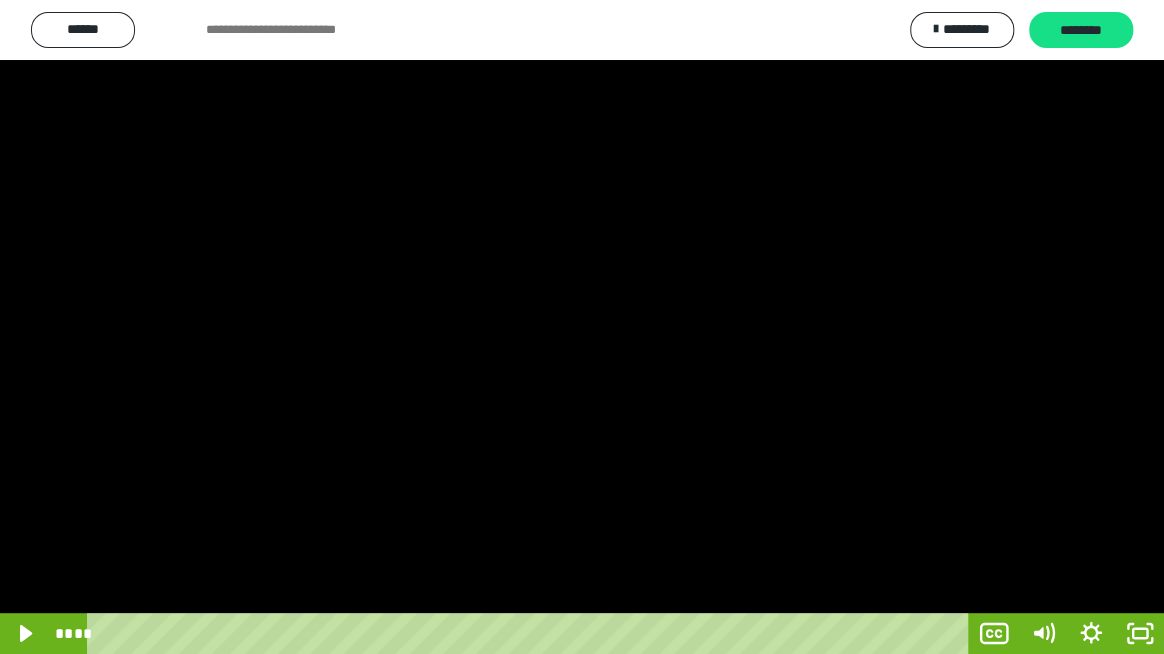 click at bounding box center (582, 327) 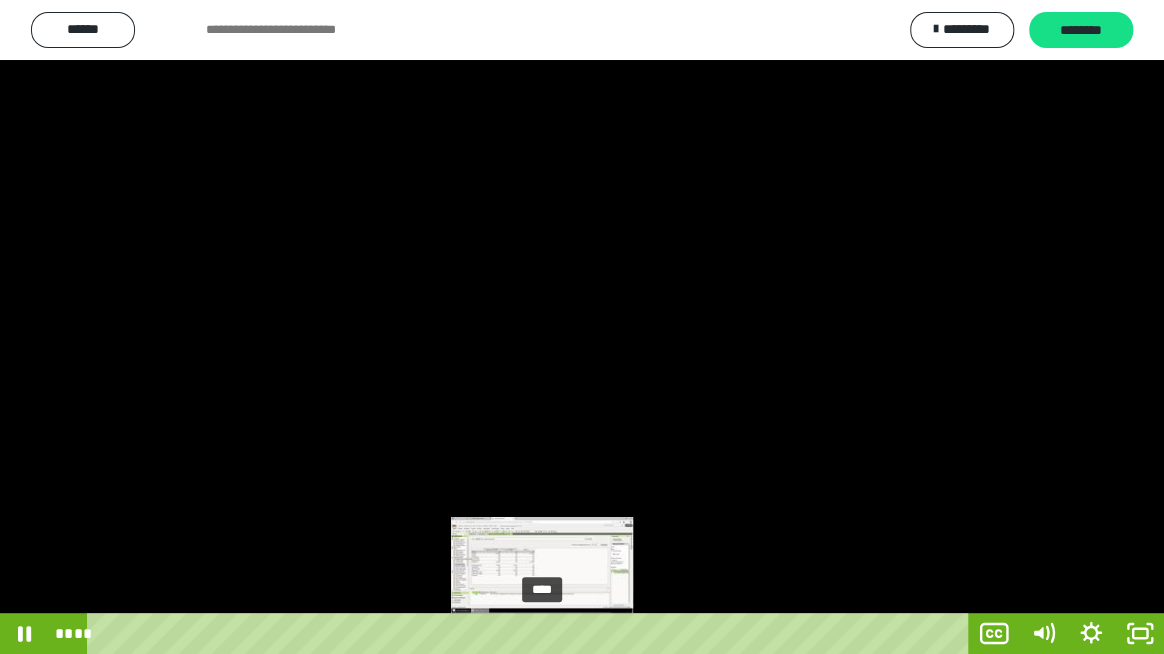 click on "****" at bounding box center (531, 633) 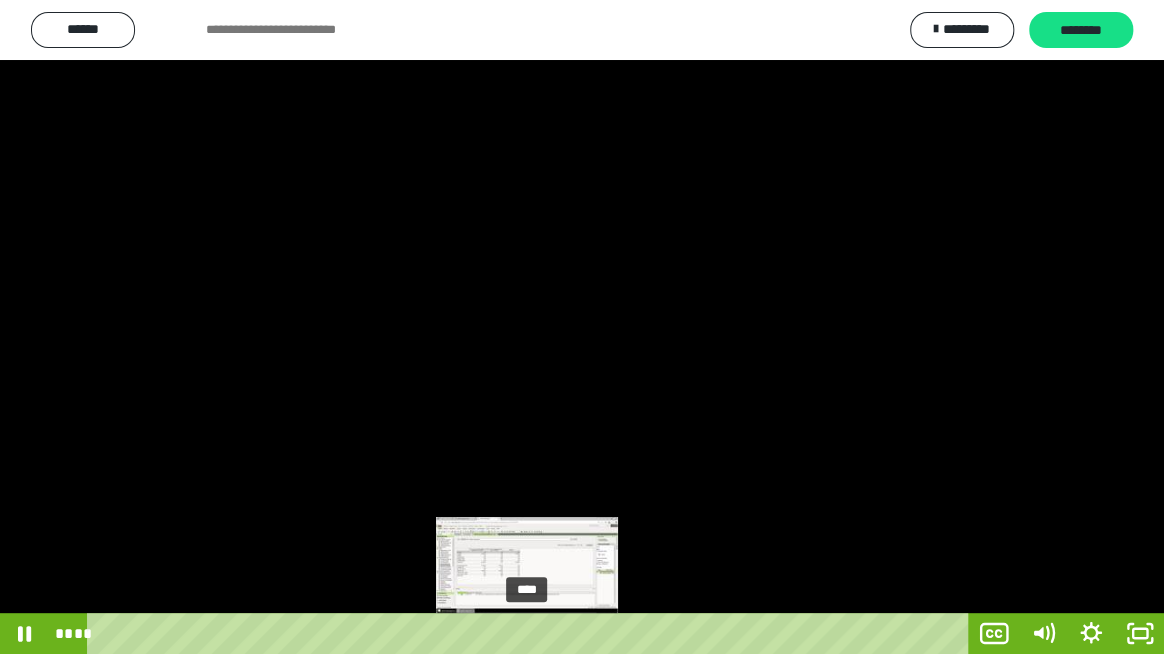 click on "****" at bounding box center (531, 633) 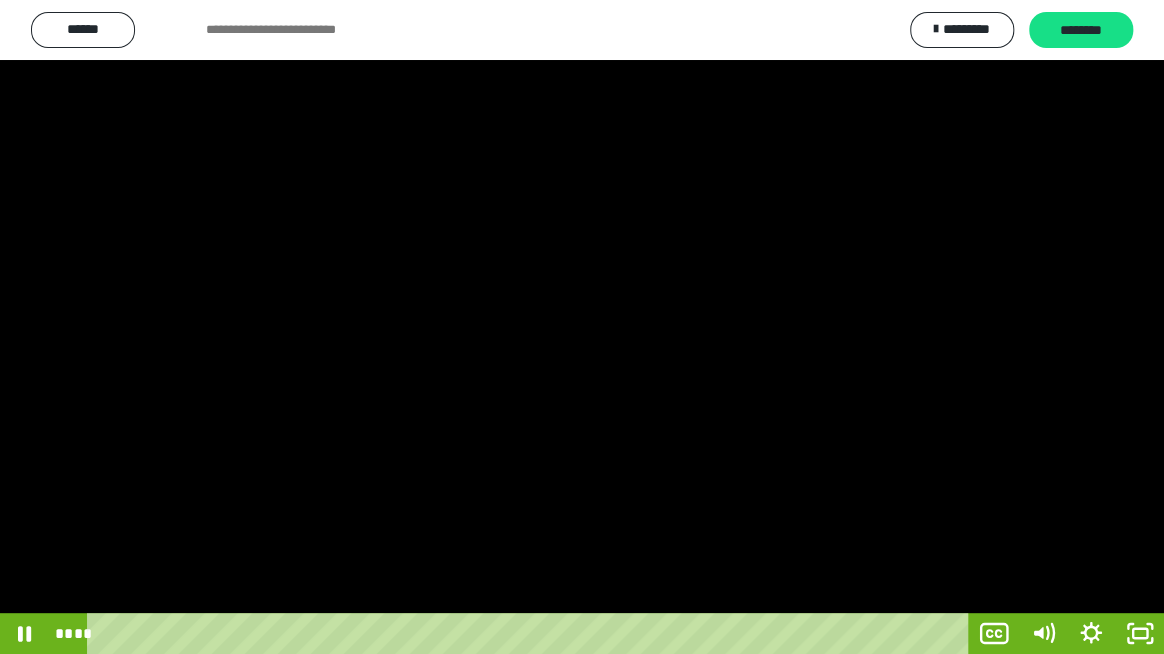 click at bounding box center [582, 327] 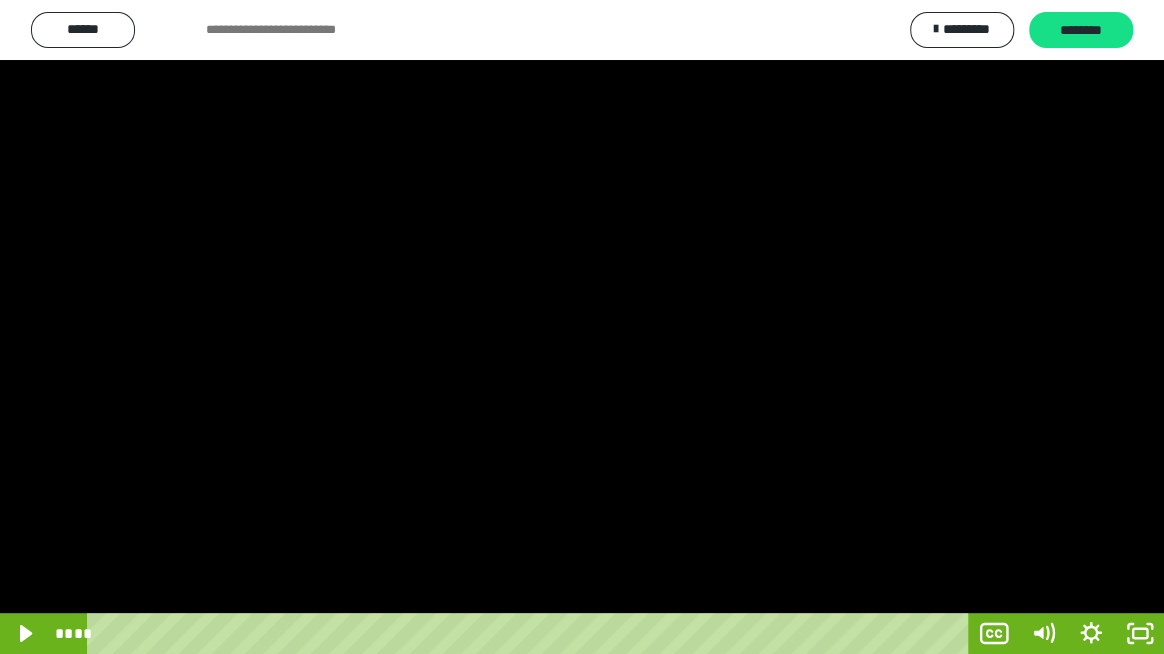 click at bounding box center (582, 327) 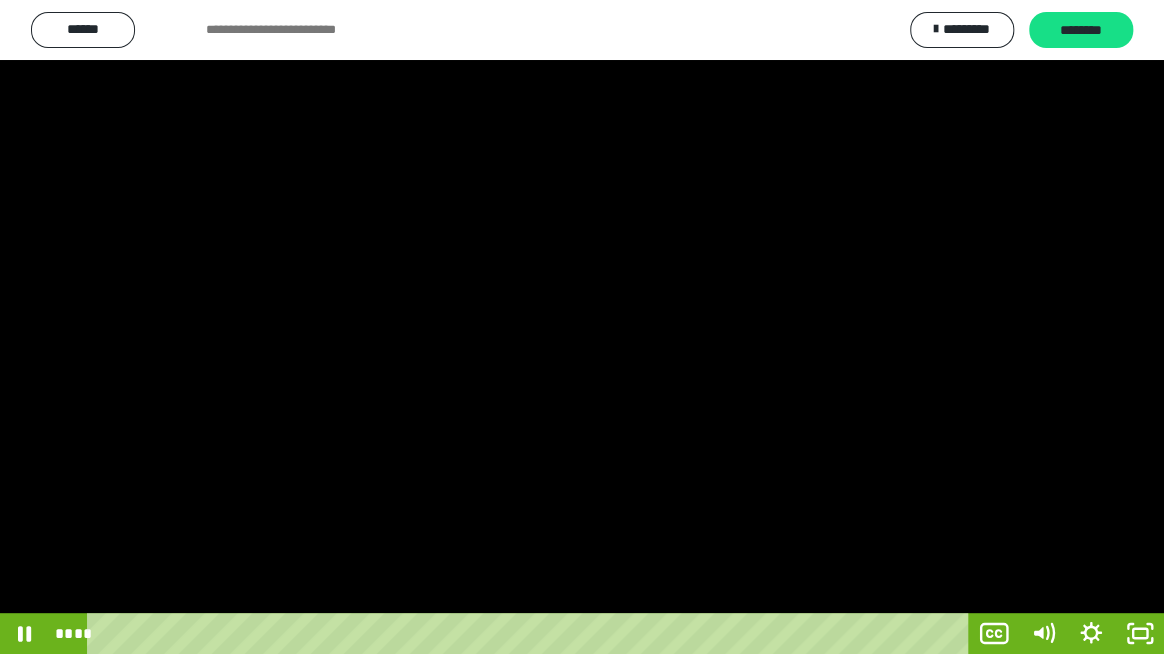 click at bounding box center (582, 327) 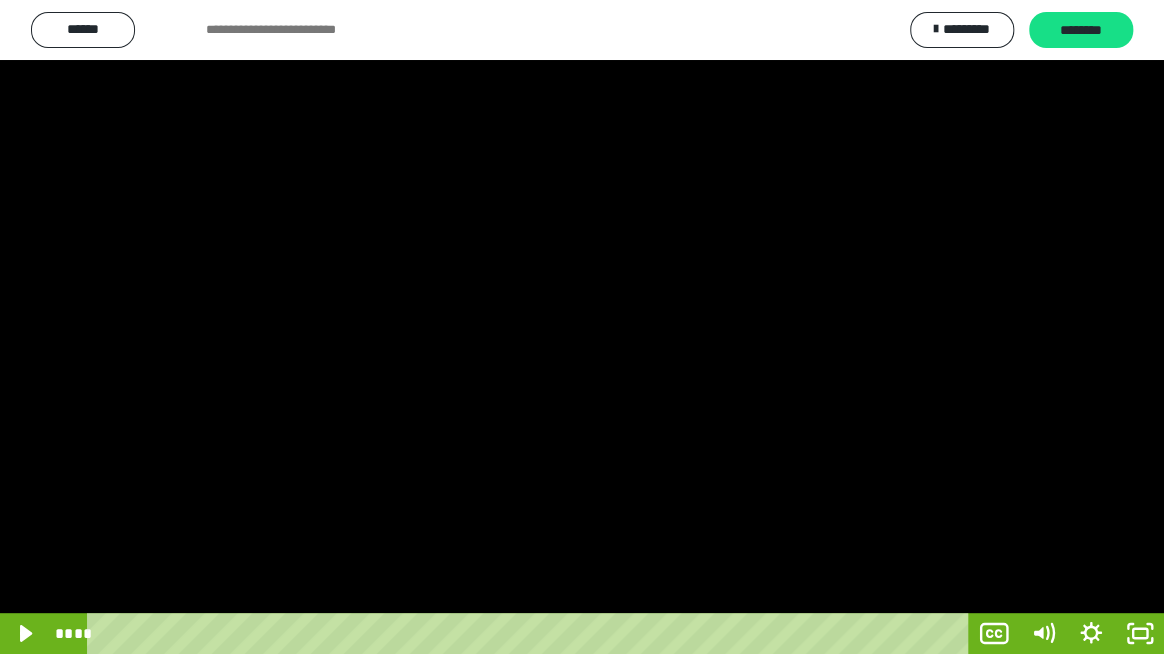 click at bounding box center [582, 327] 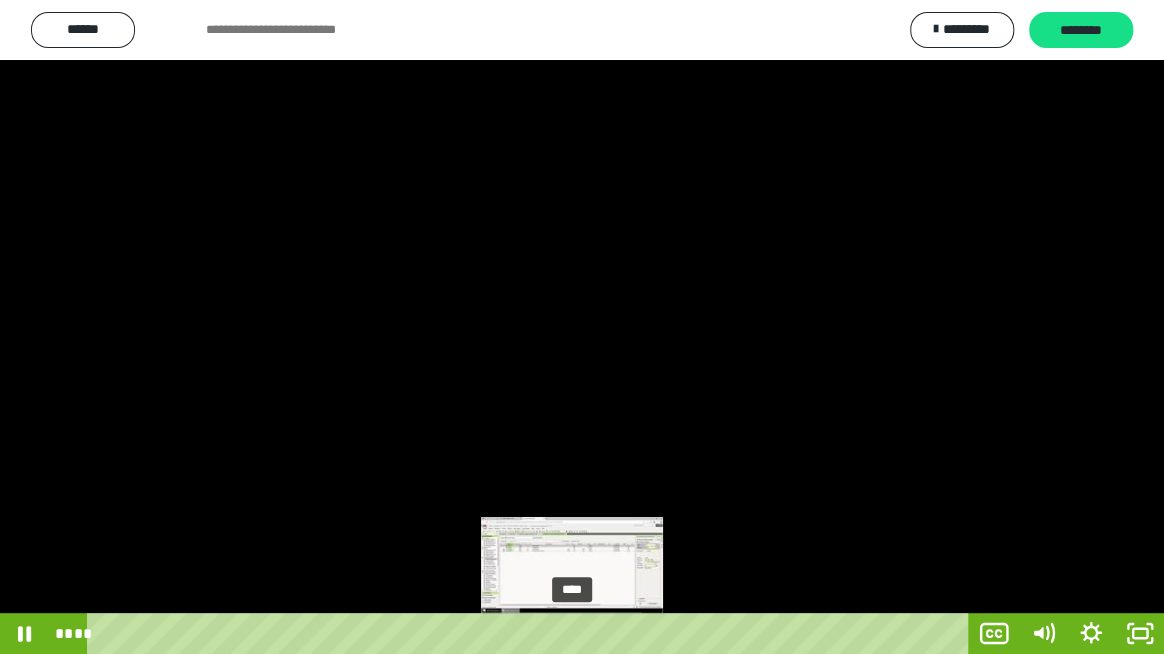 click on "****" at bounding box center [531, 633] 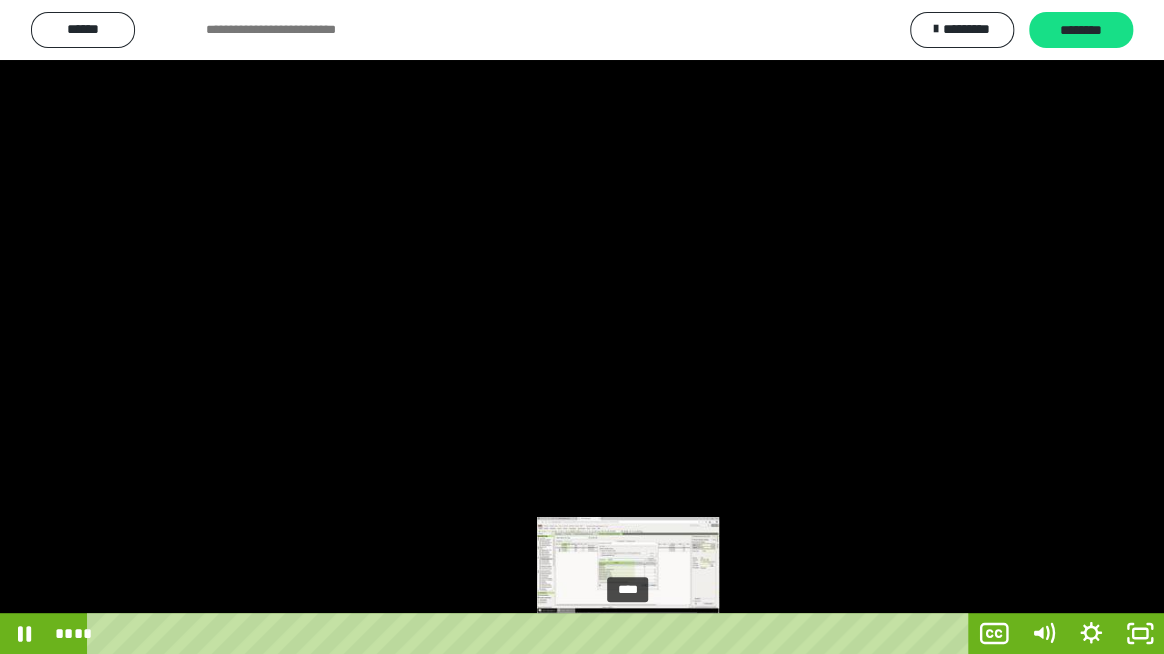 click on "****" at bounding box center (531, 633) 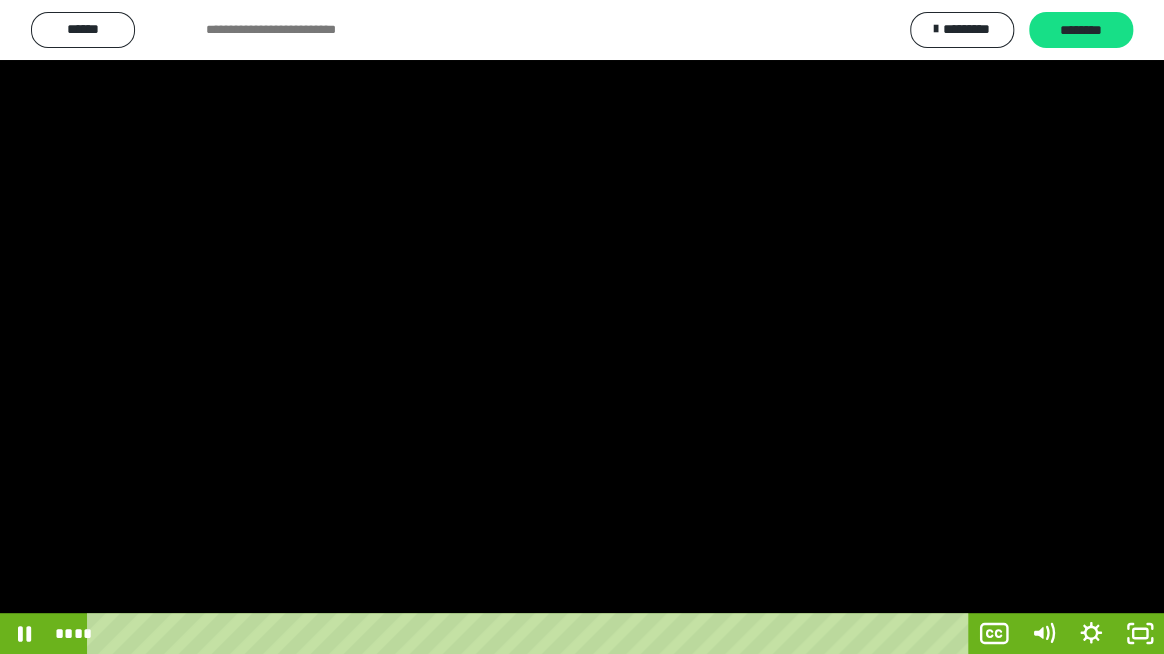 click at bounding box center (582, 327) 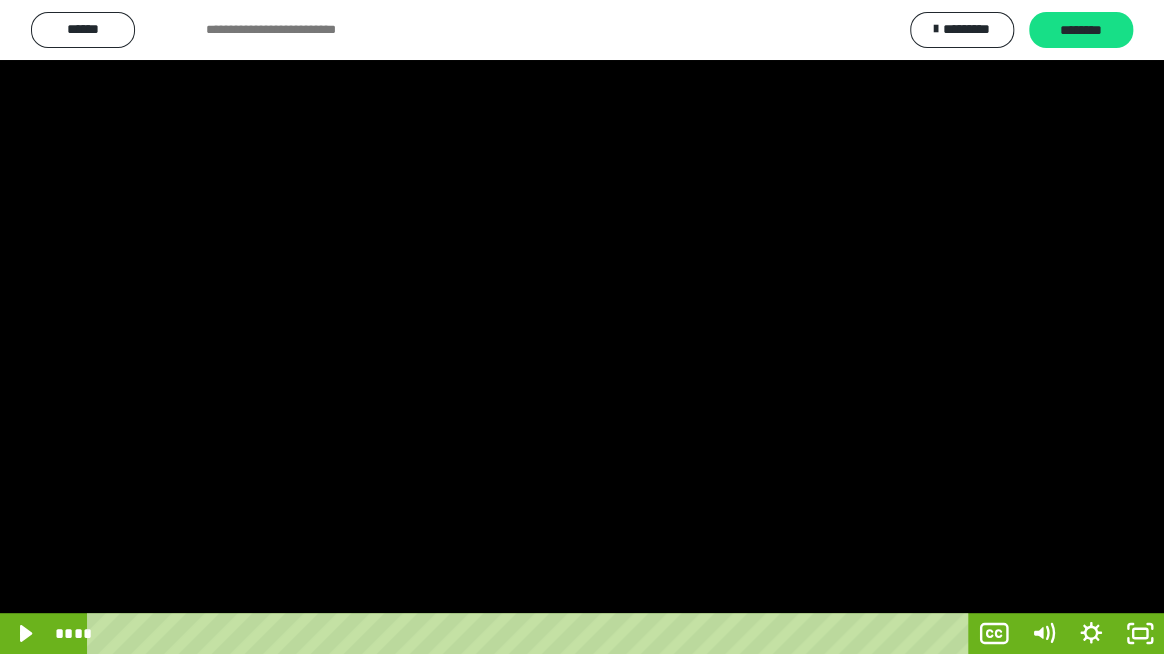 click at bounding box center [582, 327] 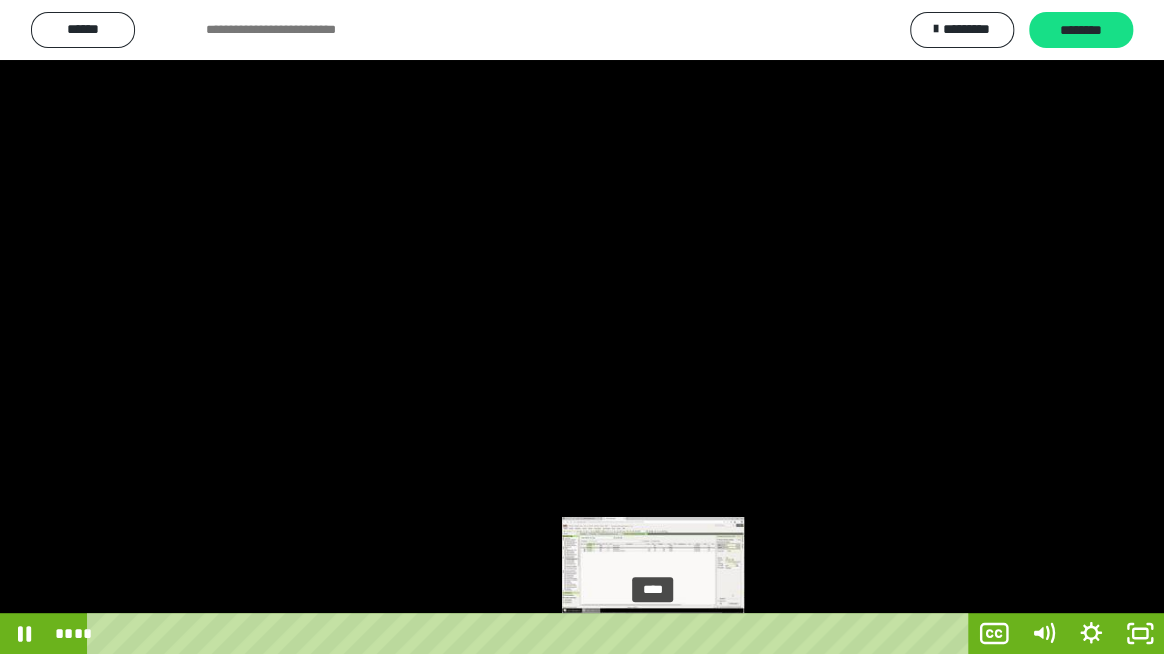 click on "****" at bounding box center [531, 633] 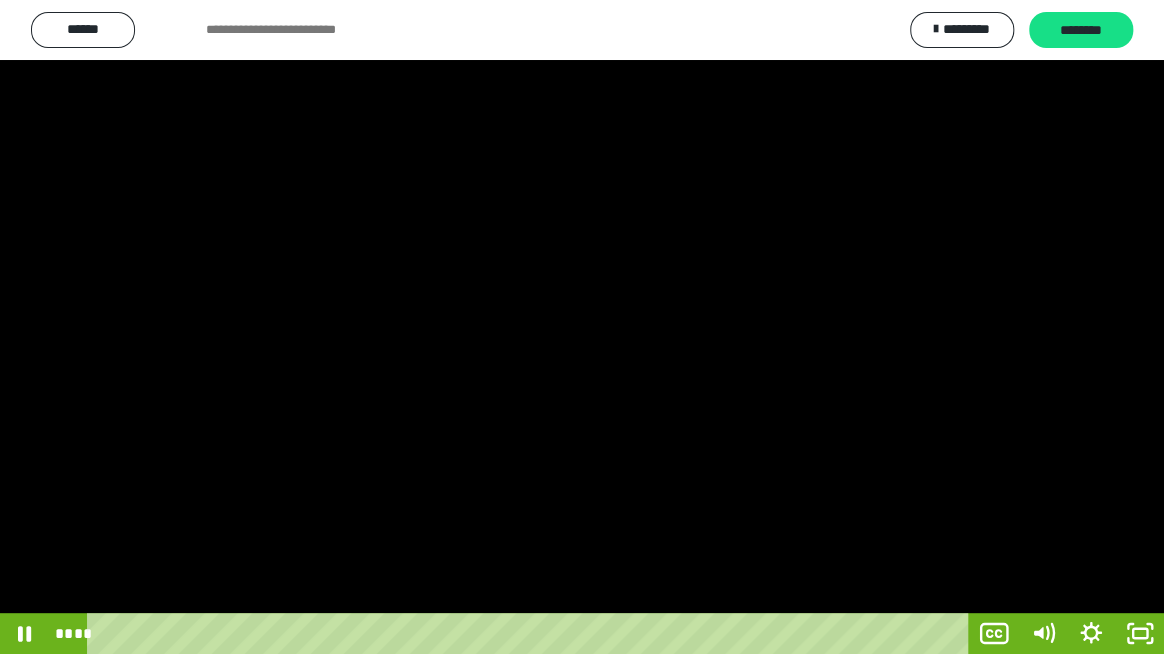 click at bounding box center [582, 327] 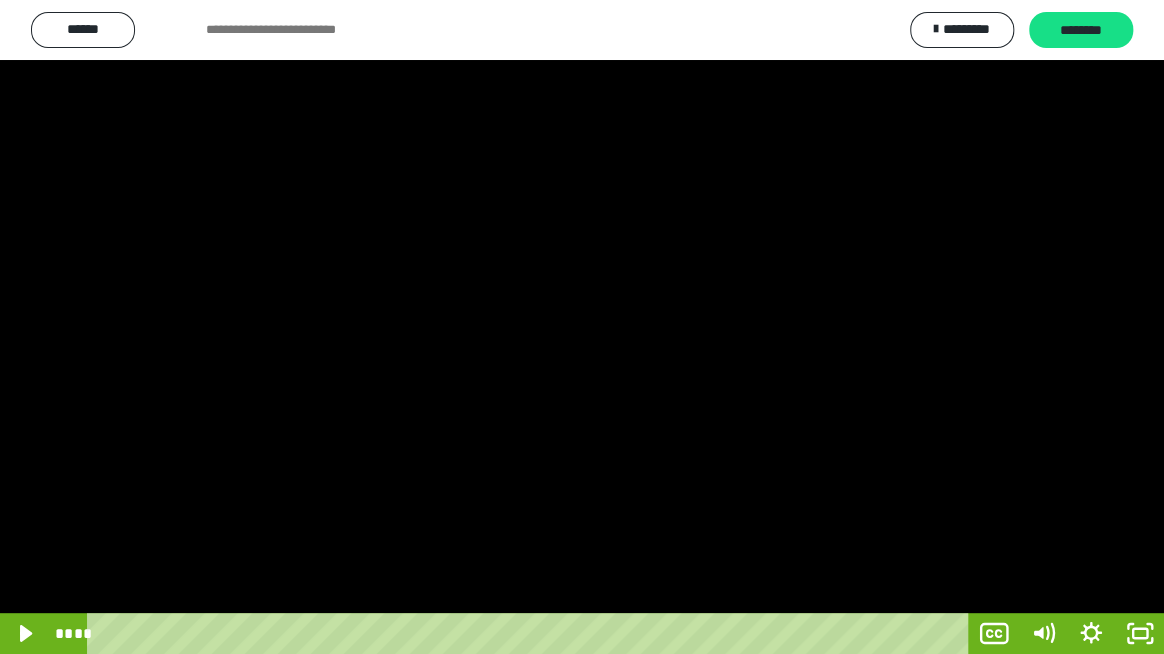 click at bounding box center (582, 327) 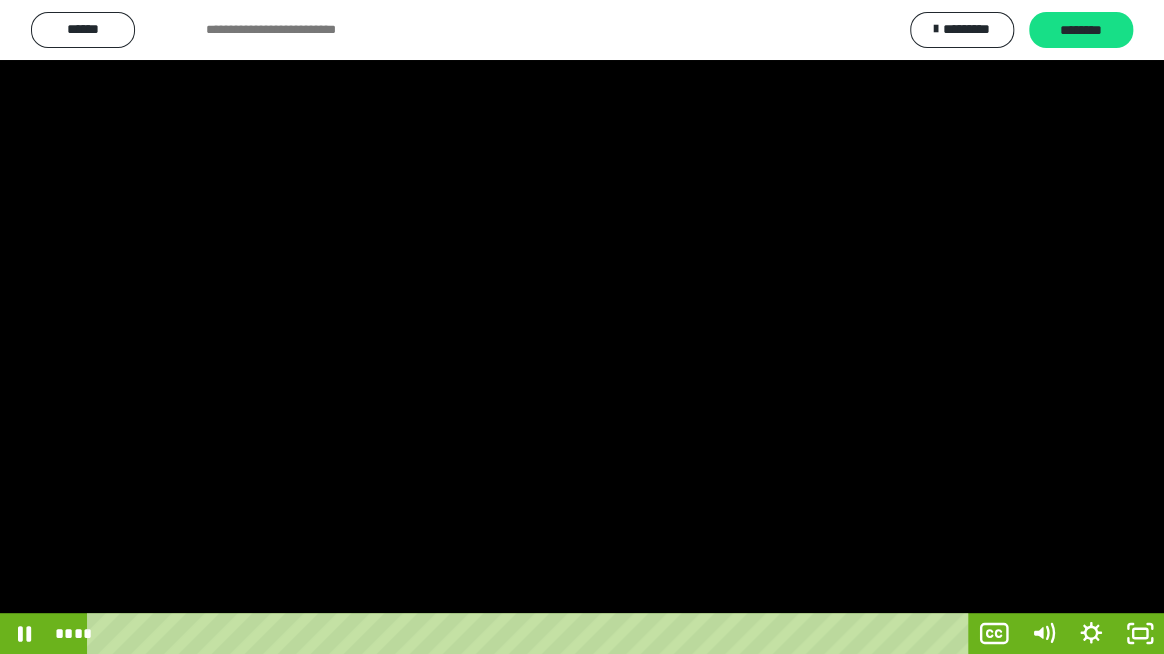 click at bounding box center (582, 327) 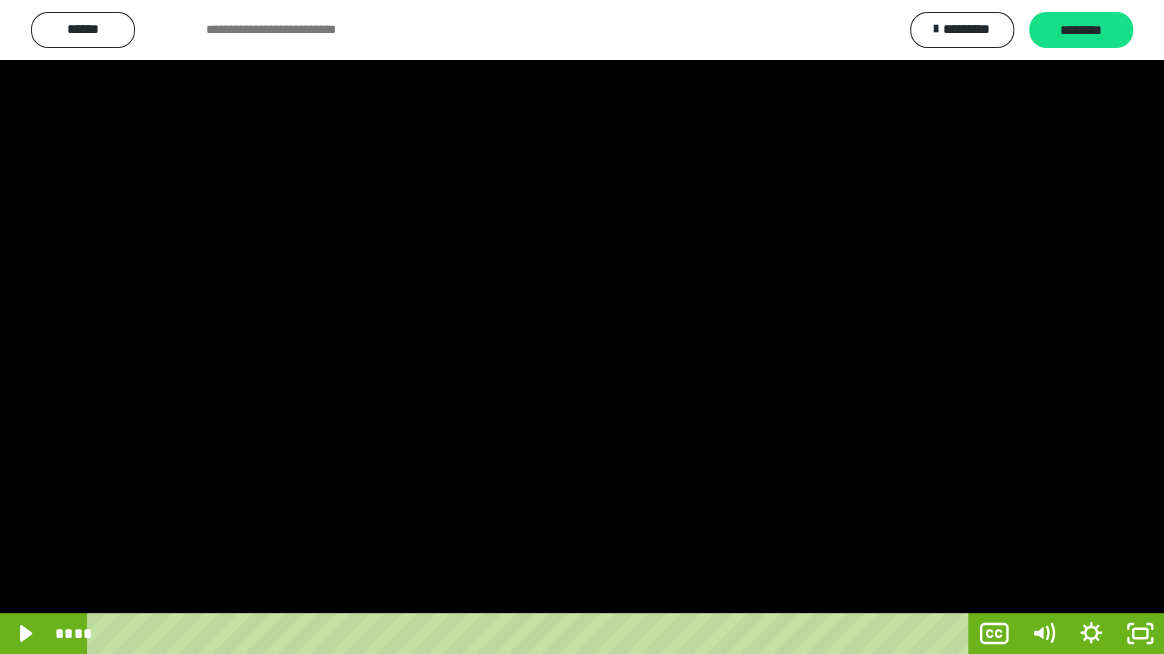 click at bounding box center (582, 327) 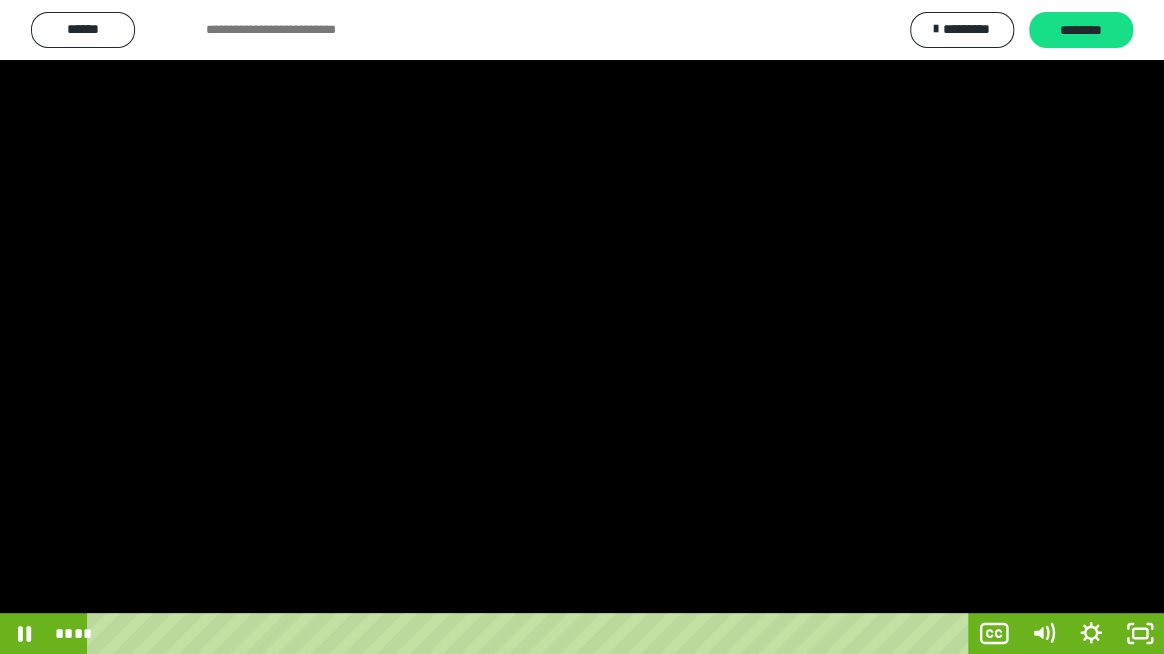 click at bounding box center [582, 327] 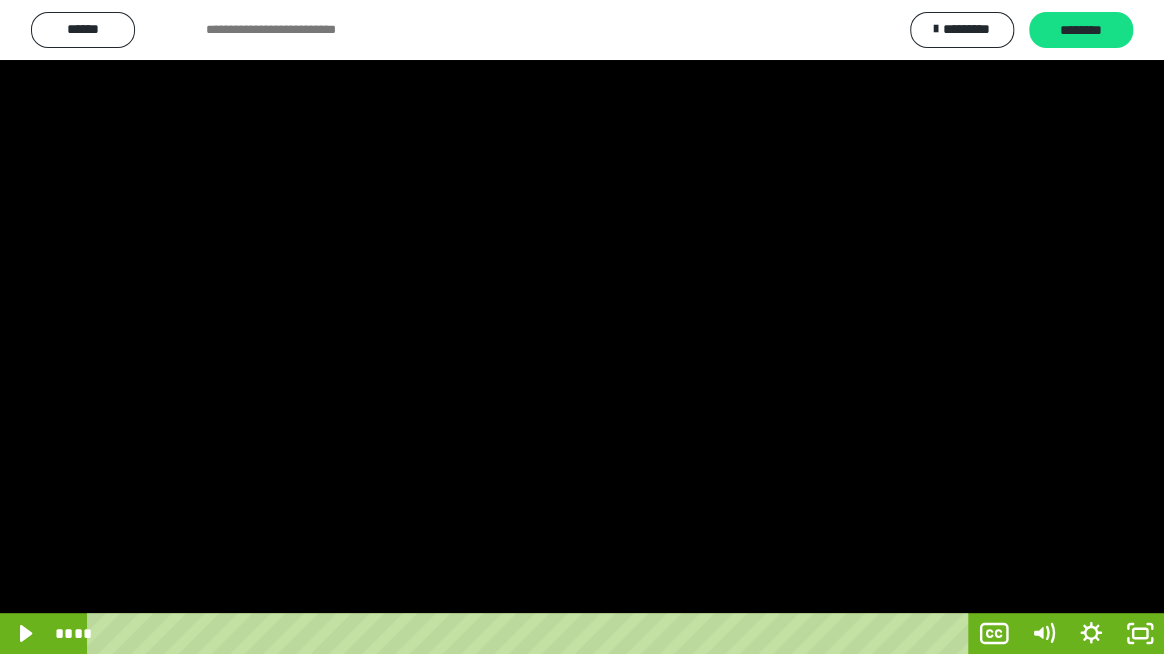 drag, startPoint x: 1082, startPoint y: 449, endPoint x: 891, endPoint y: 424, distance: 192.62918 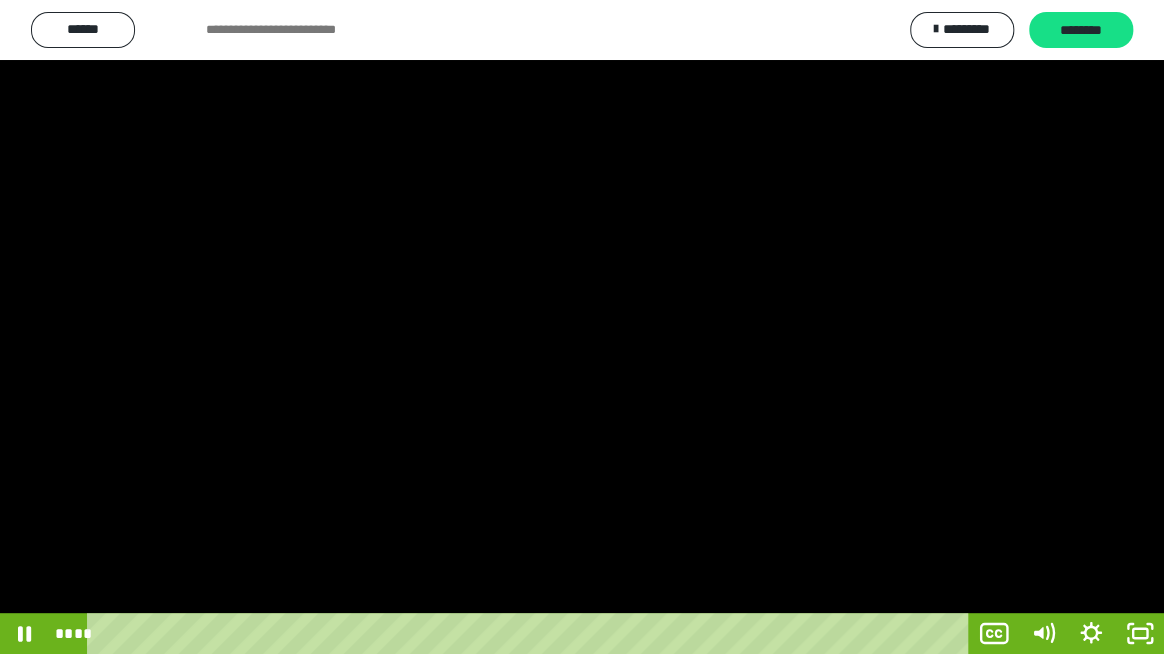 click at bounding box center [582, 327] 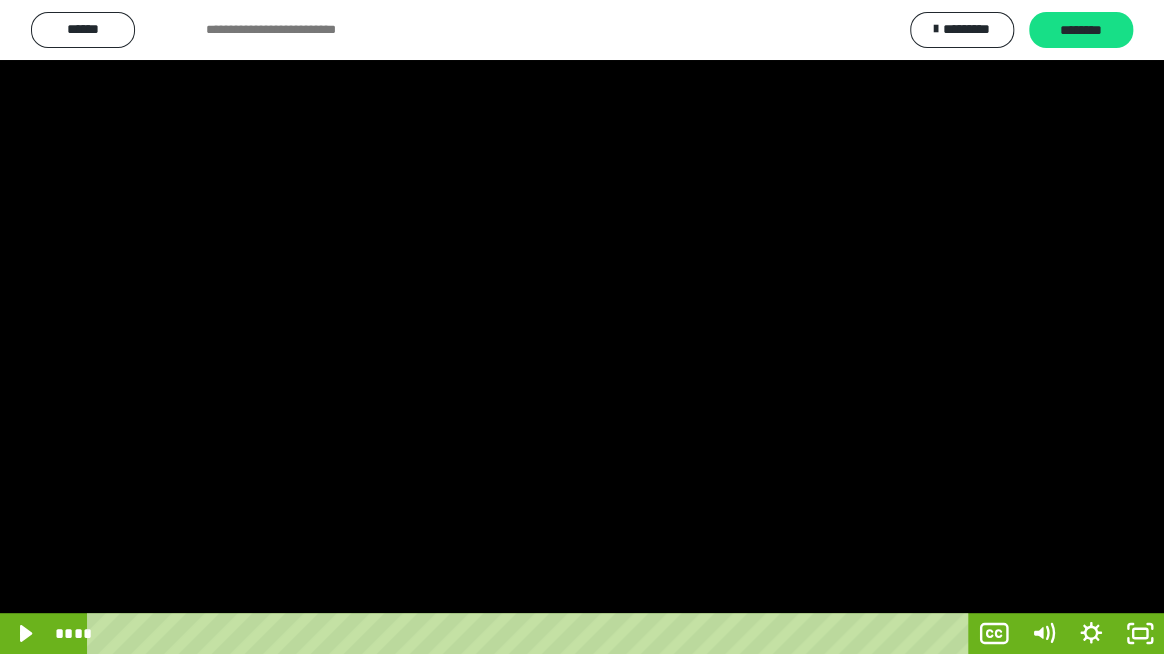 click at bounding box center [582, 327] 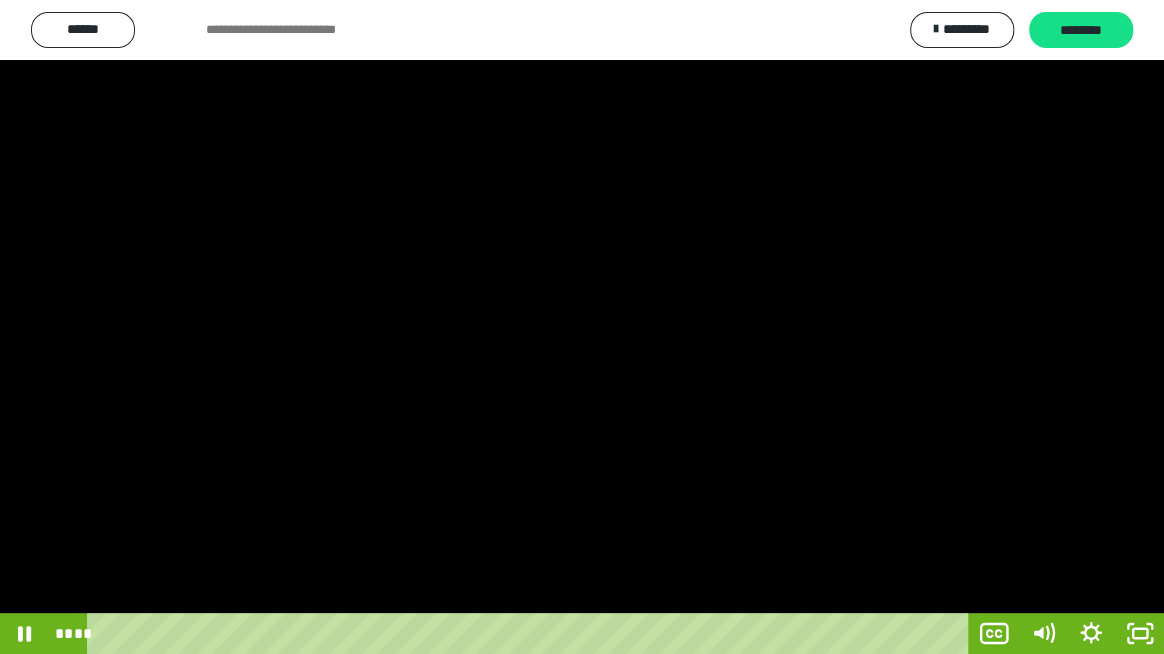 click at bounding box center [582, 327] 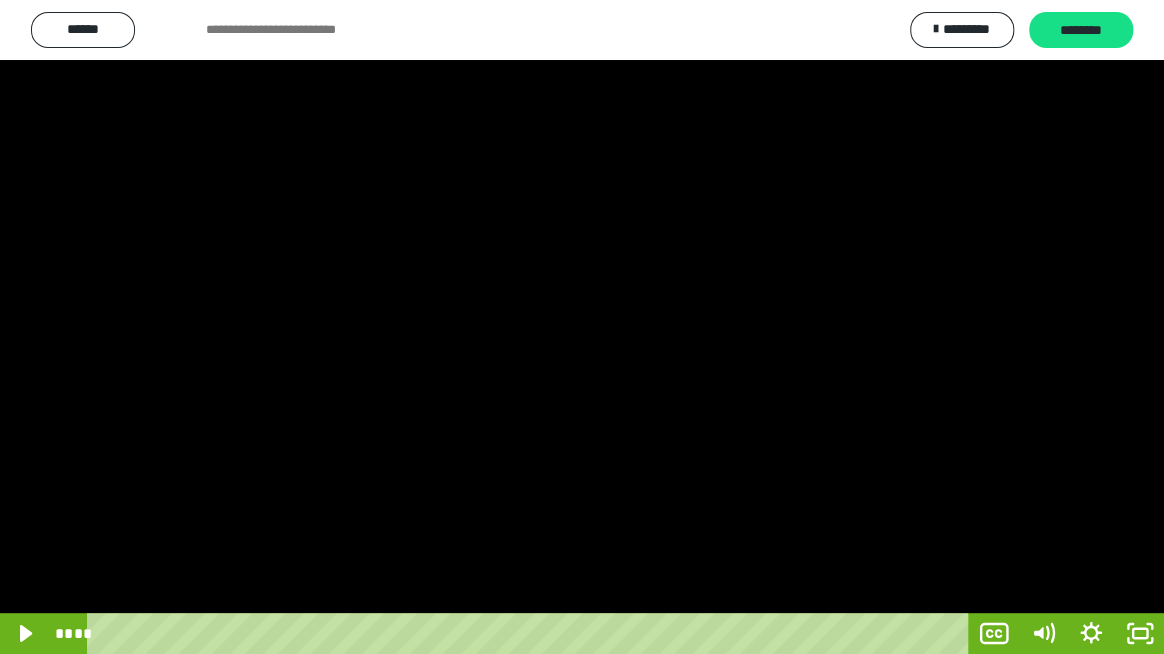 click at bounding box center (582, 327) 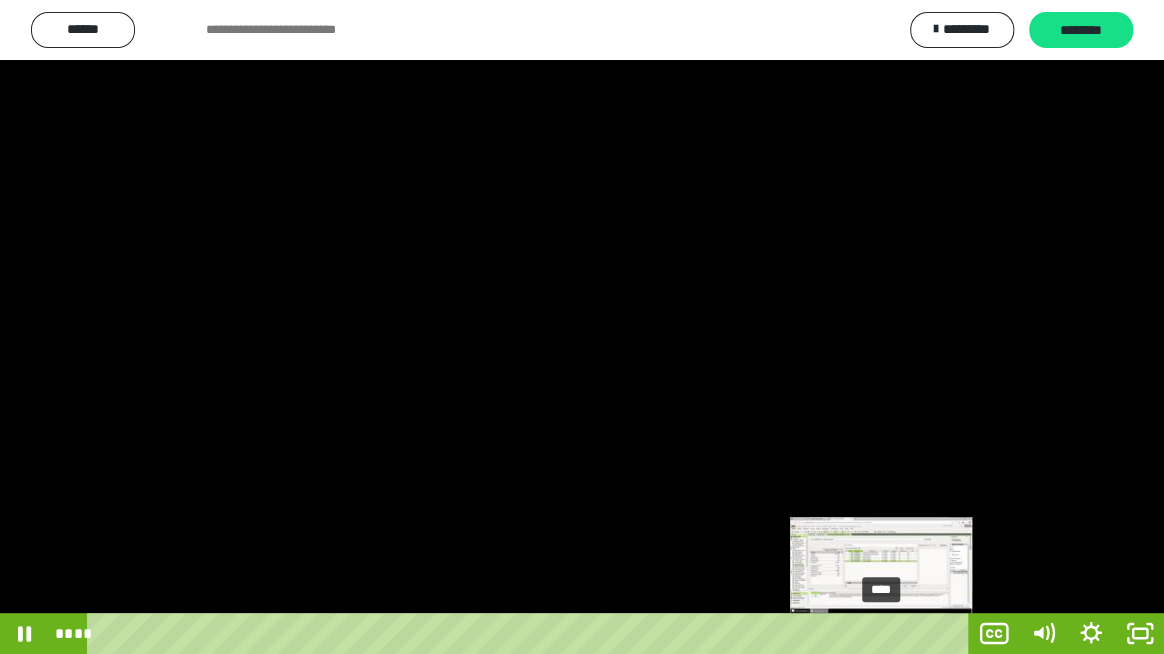 click on "****" at bounding box center (531, 633) 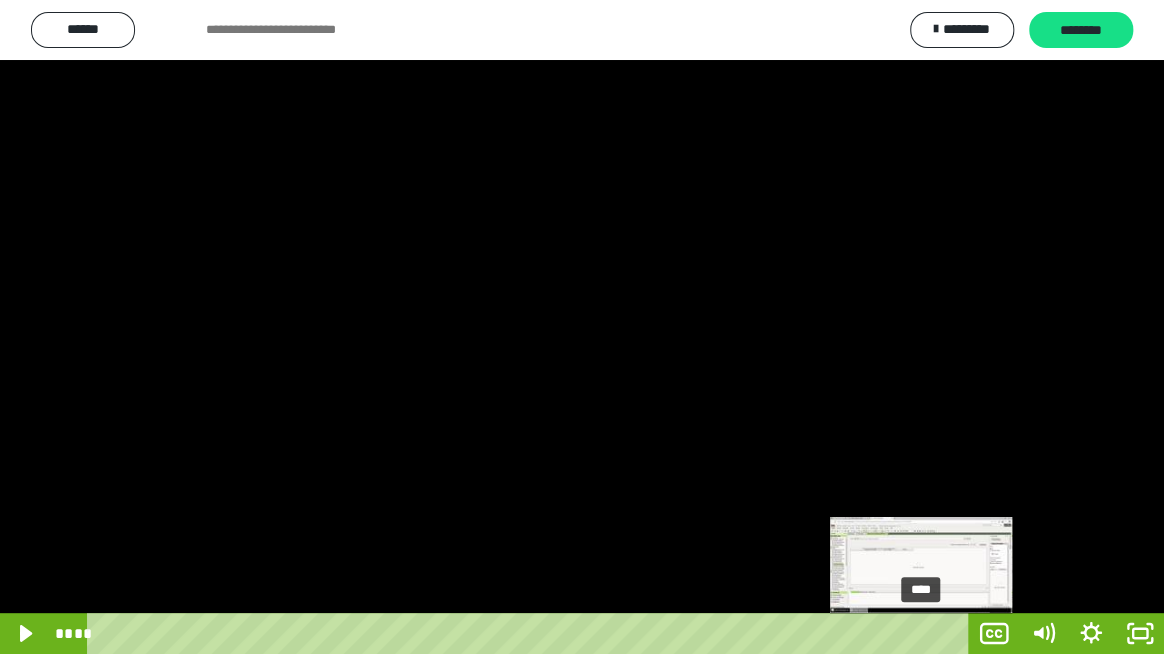 click on "****" at bounding box center [531, 633] 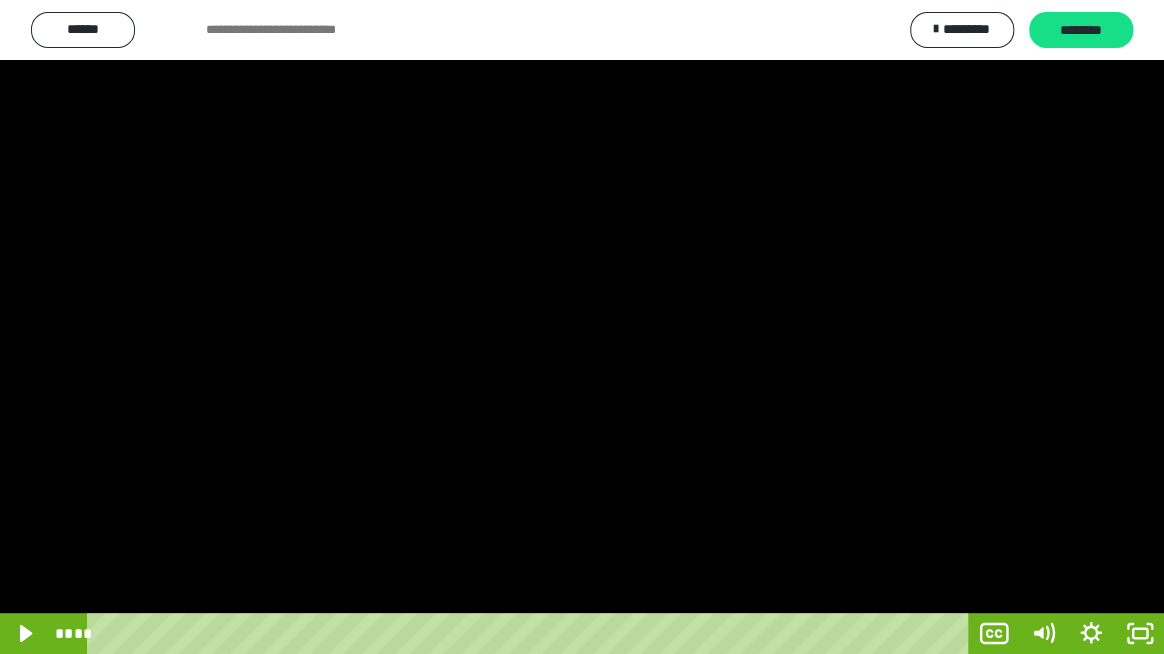 drag, startPoint x: 333, startPoint y: 379, endPoint x: 322, endPoint y: 375, distance: 11.7046995 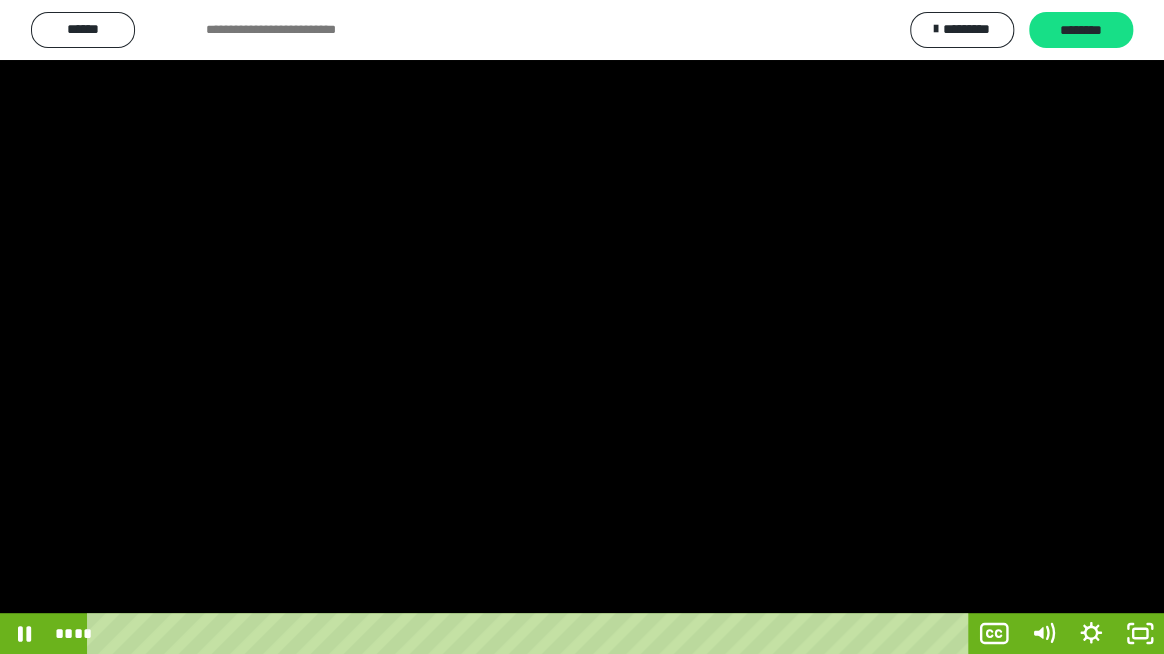 click at bounding box center [582, 327] 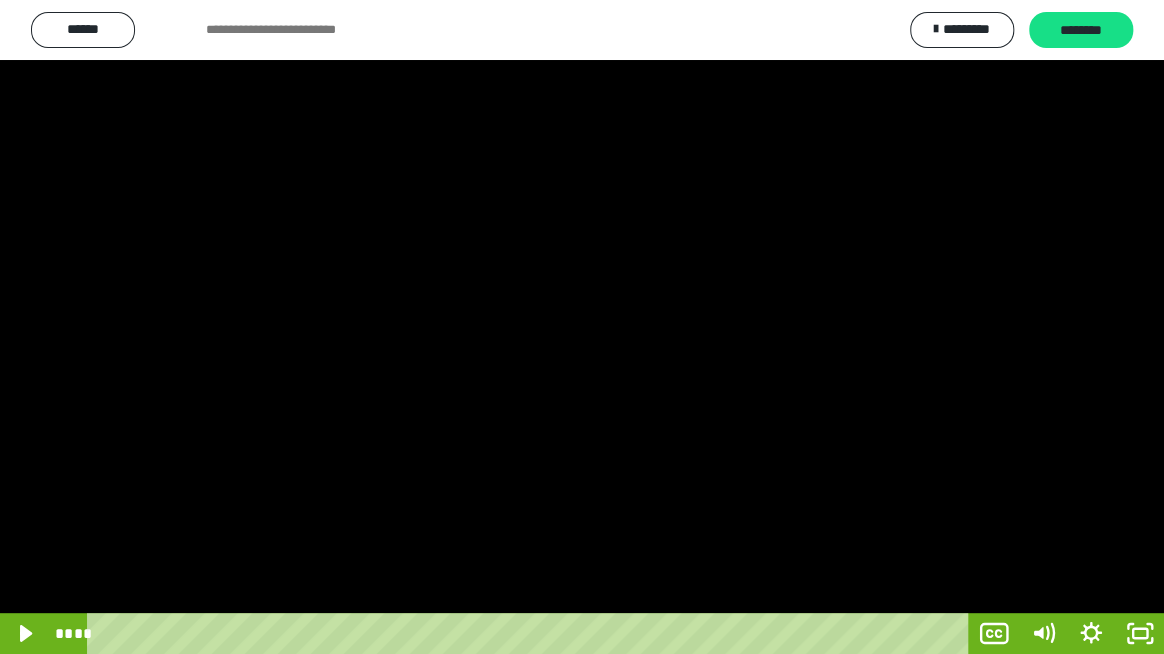 click at bounding box center [582, 327] 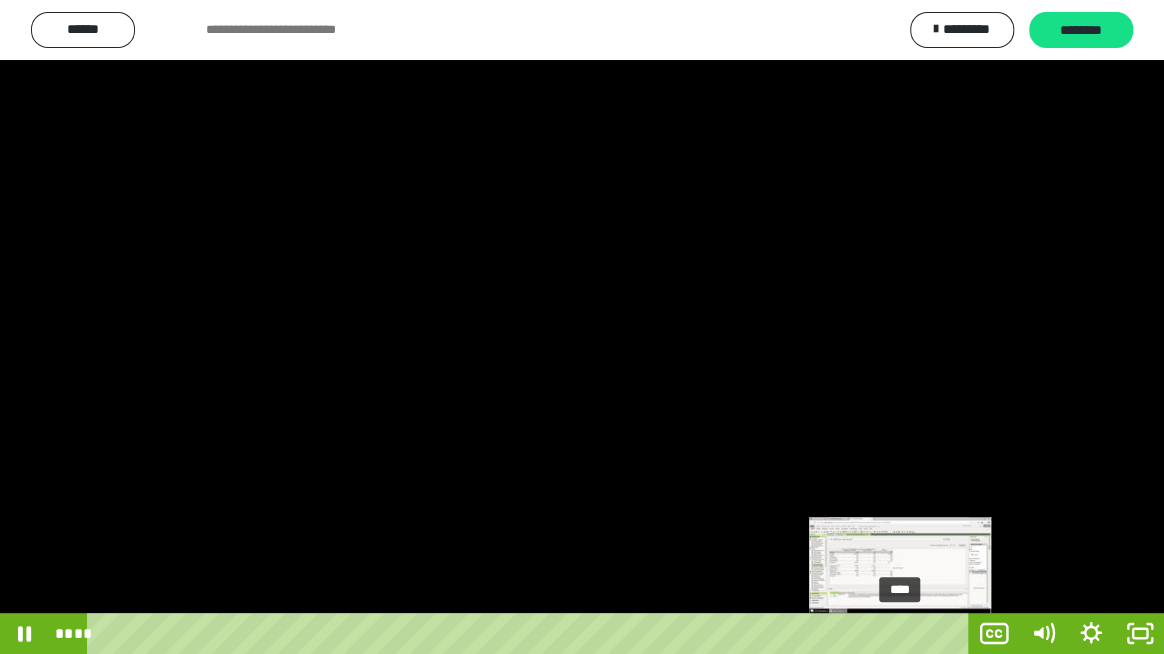 click on "****" at bounding box center [531, 633] 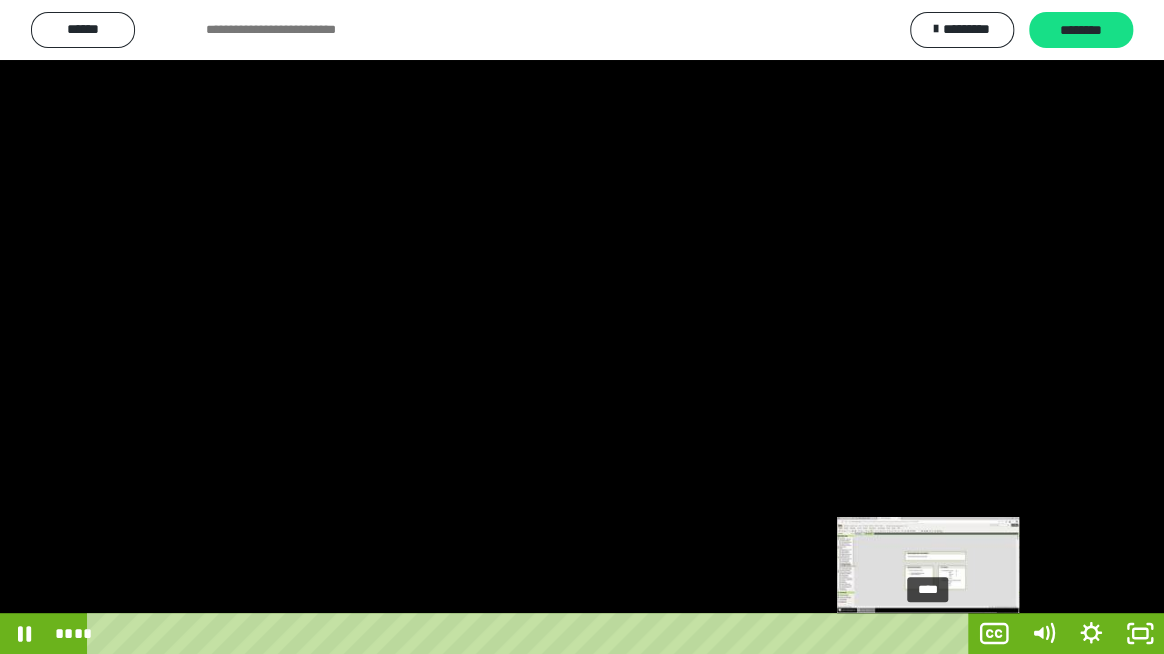 click on "****" at bounding box center [531, 633] 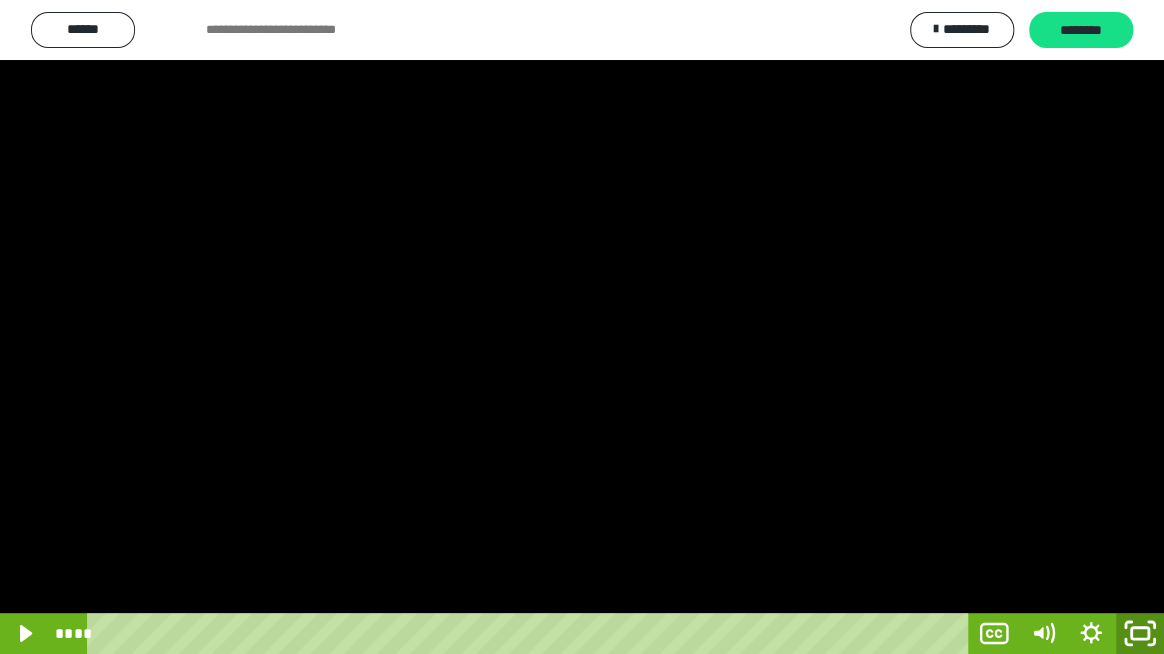click 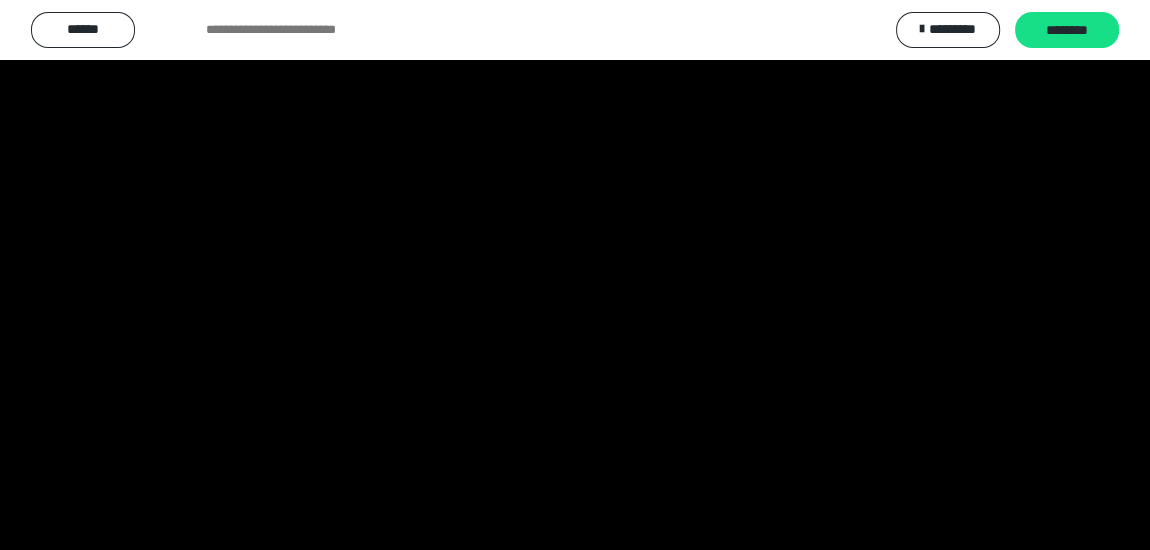 scroll, scrollTop: 4136, scrollLeft: 0, axis: vertical 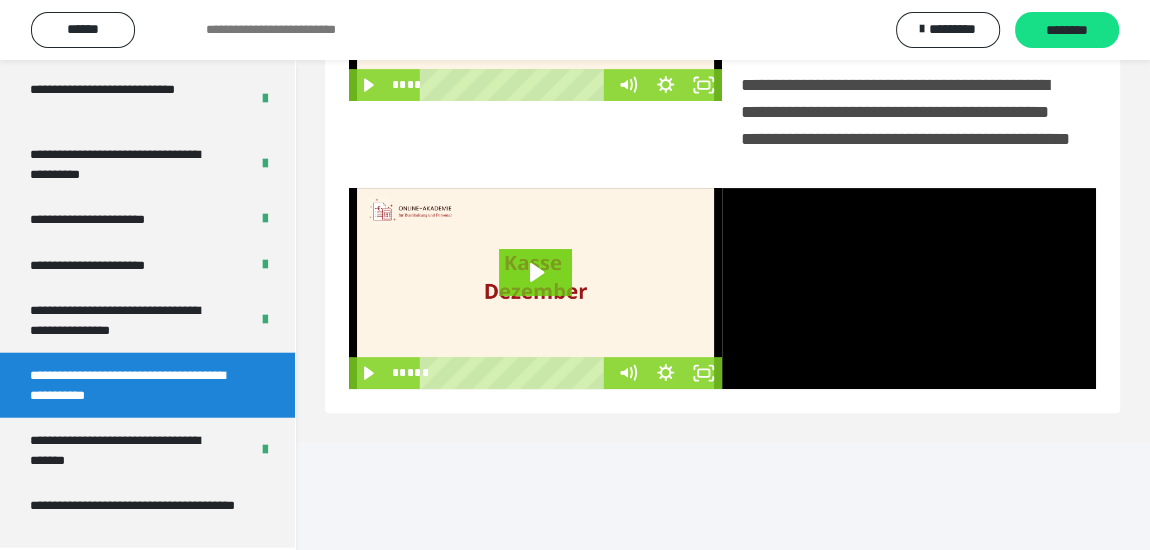 click on "**********" at bounding box center (132, 515) 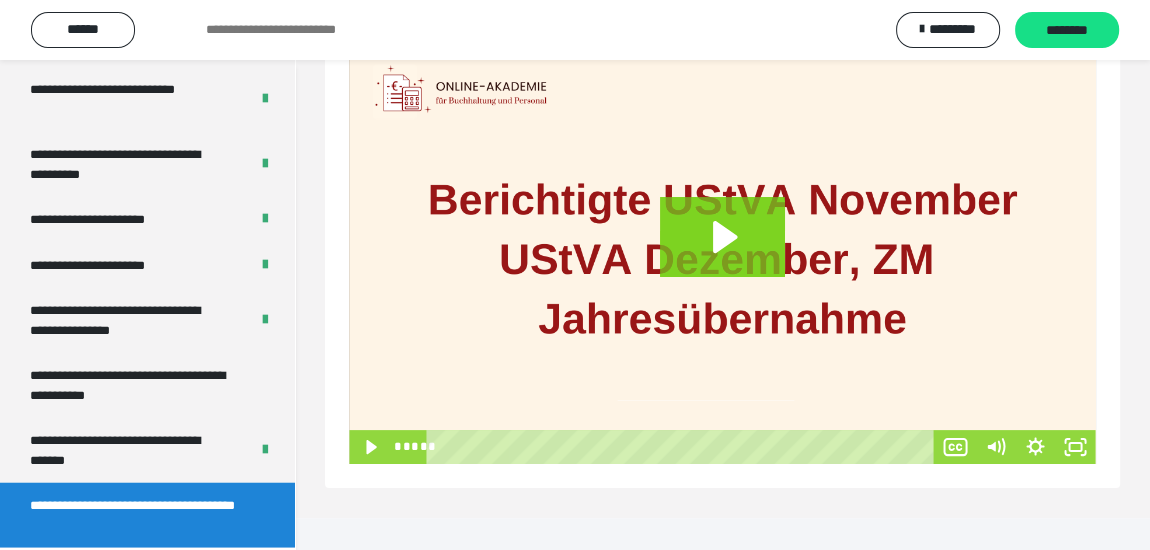 scroll, scrollTop: 290, scrollLeft: 0, axis: vertical 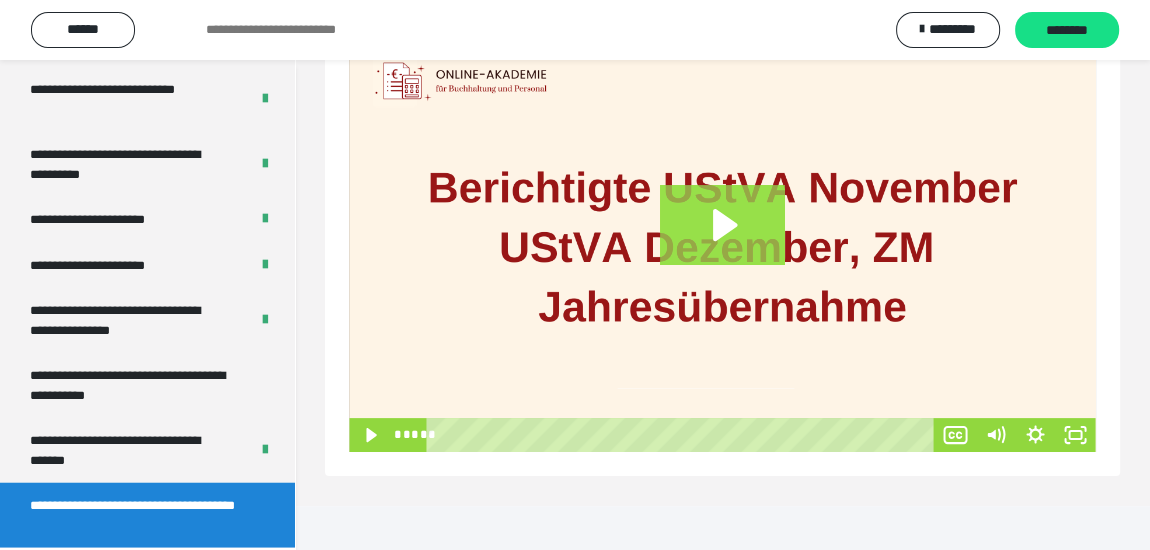 click 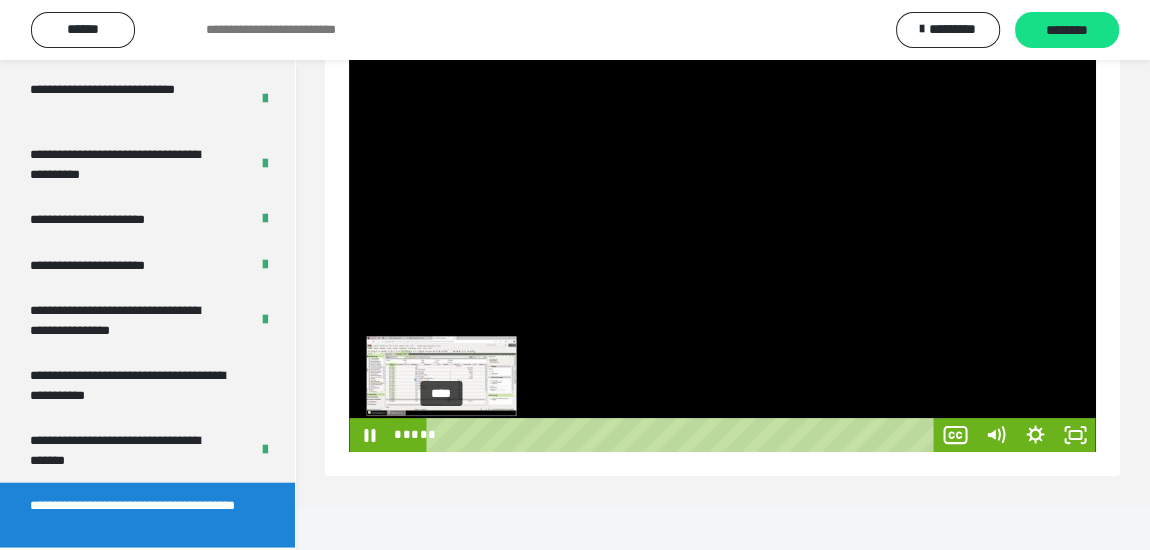 click on "****" at bounding box center (684, 435) 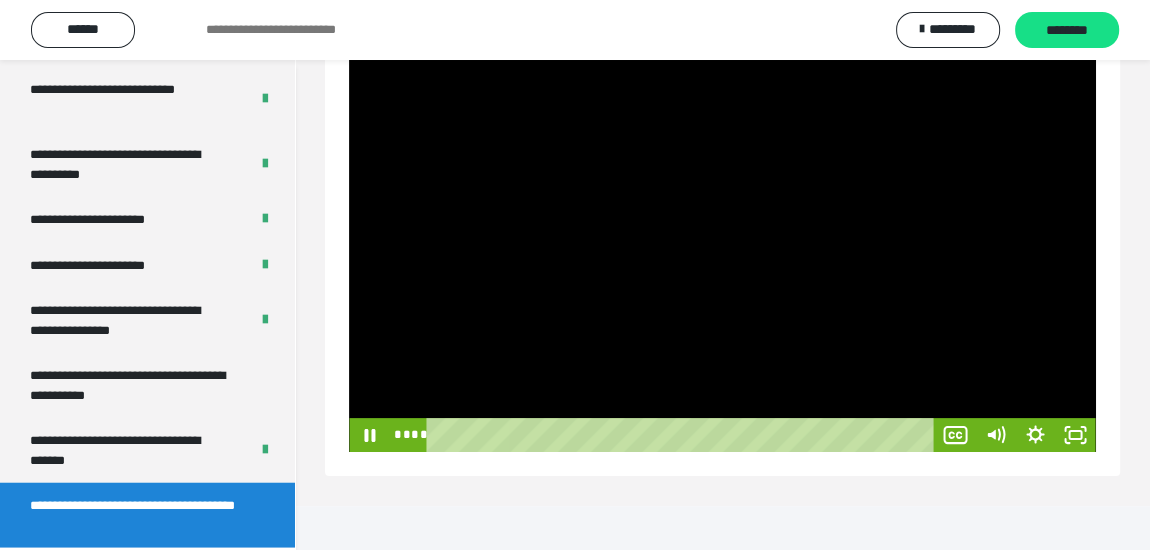 click at bounding box center [722, 242] 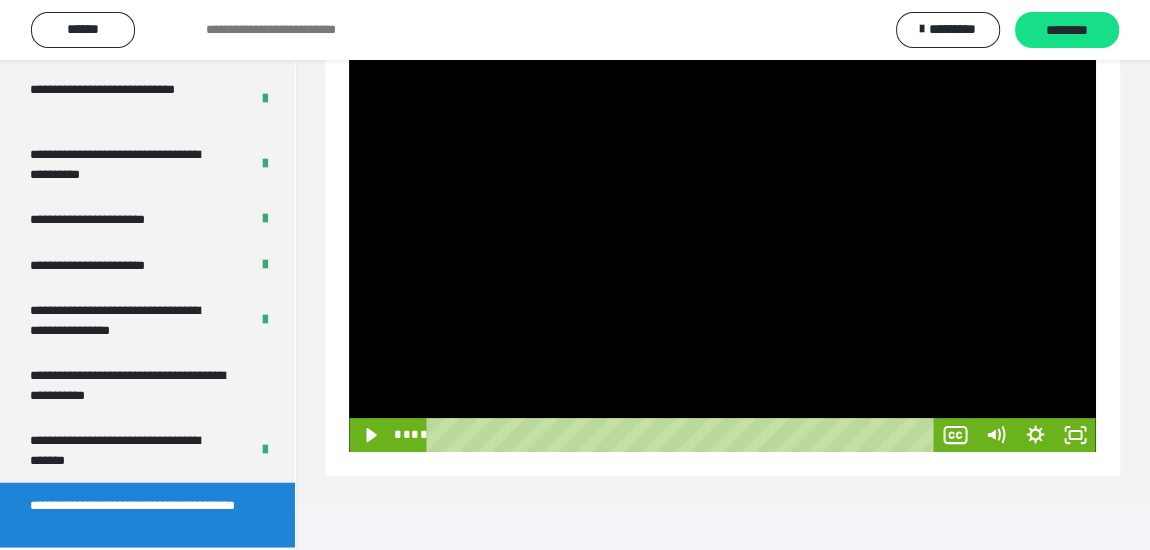 click at bounding box center (722, 242) 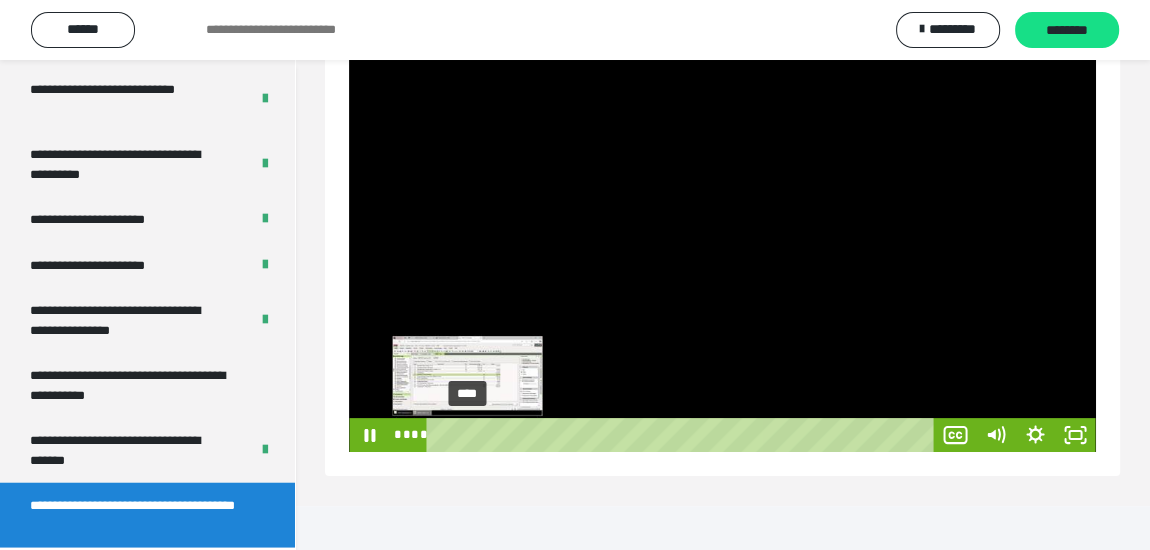 click on "****" at bounding box center (684, 435) 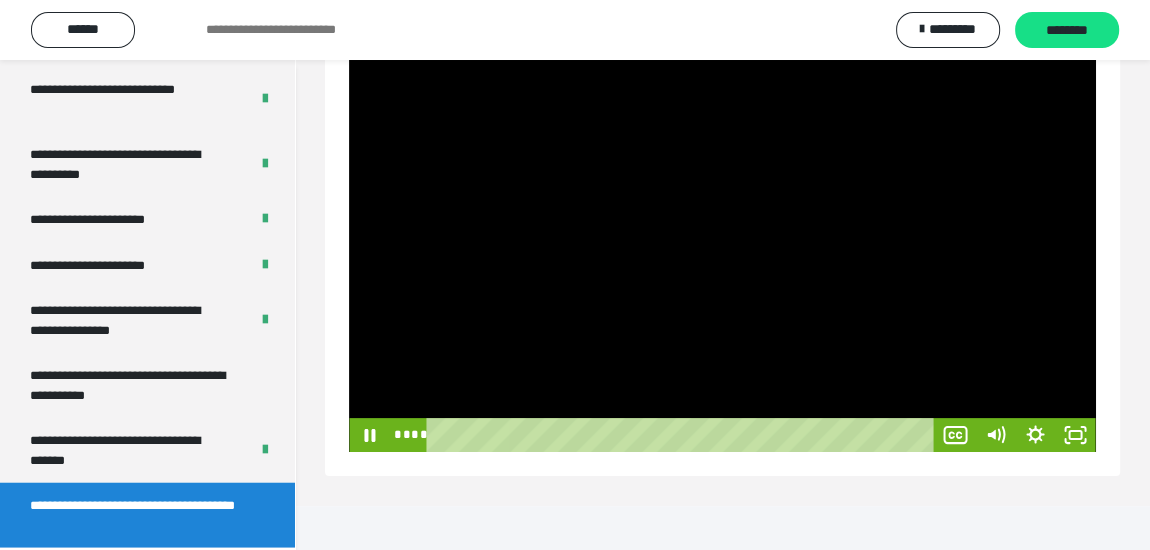 click at bounding box center (722, 242) 